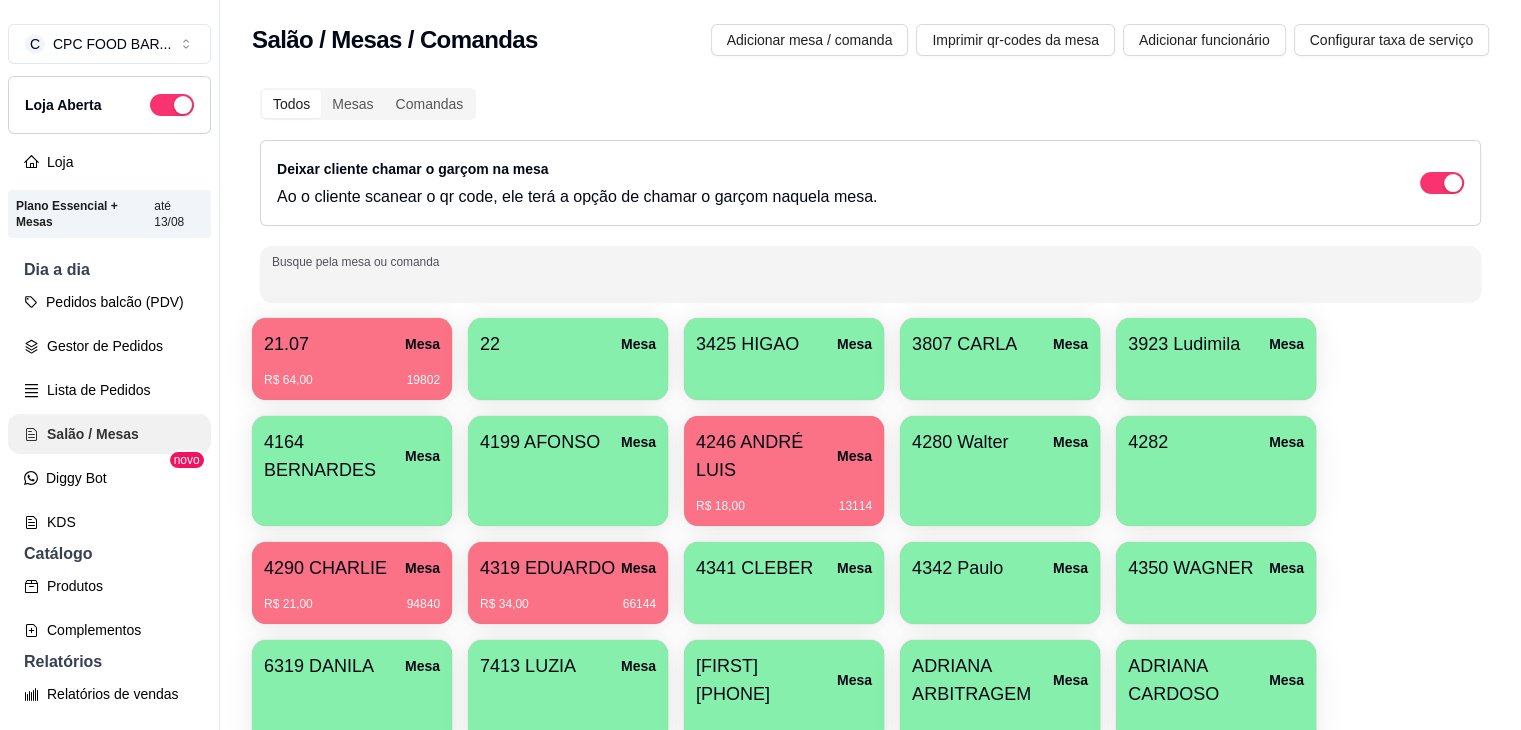 scroll, scrollTop: 0, scrollLeft: 0, axis: both 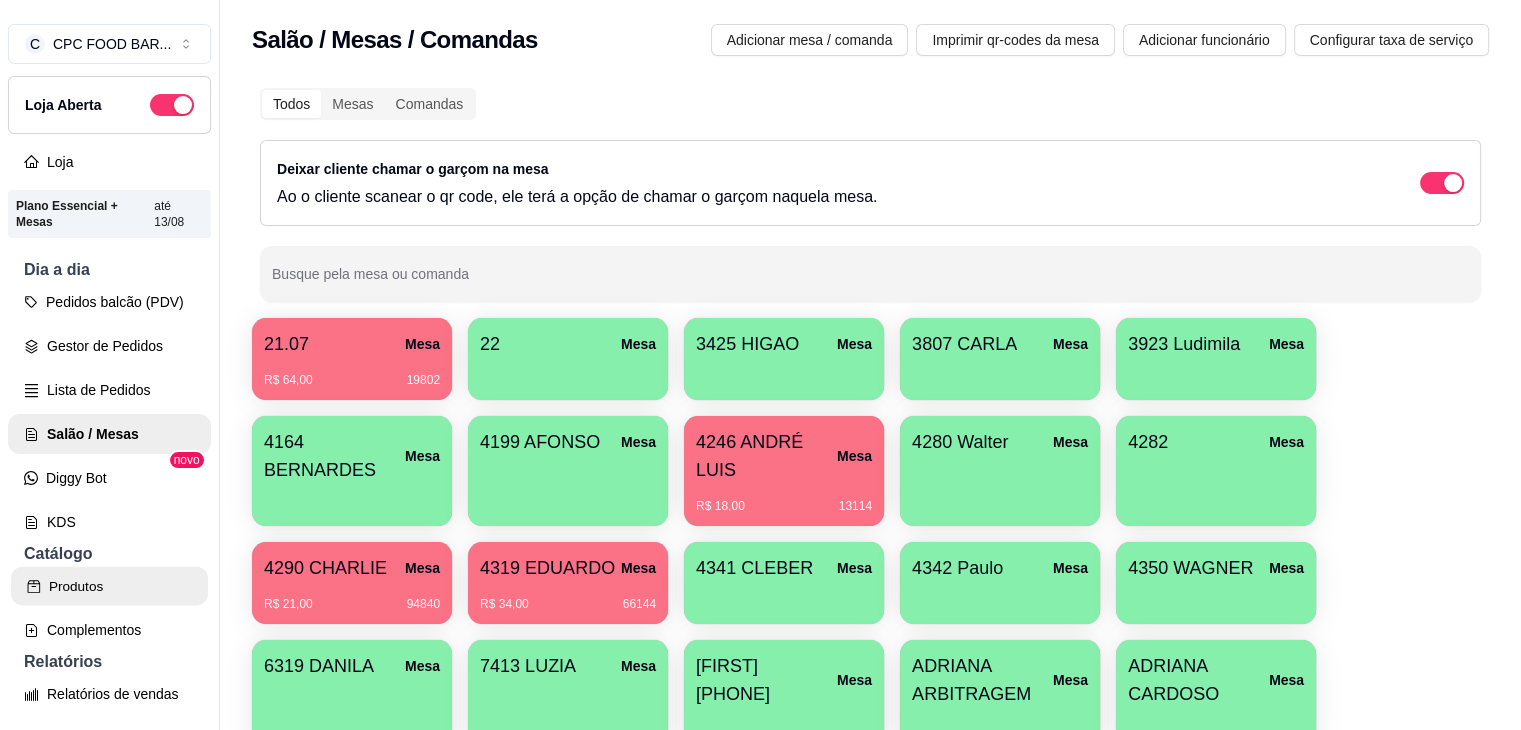 click on "Produtos" at bounding box center [109, 586] 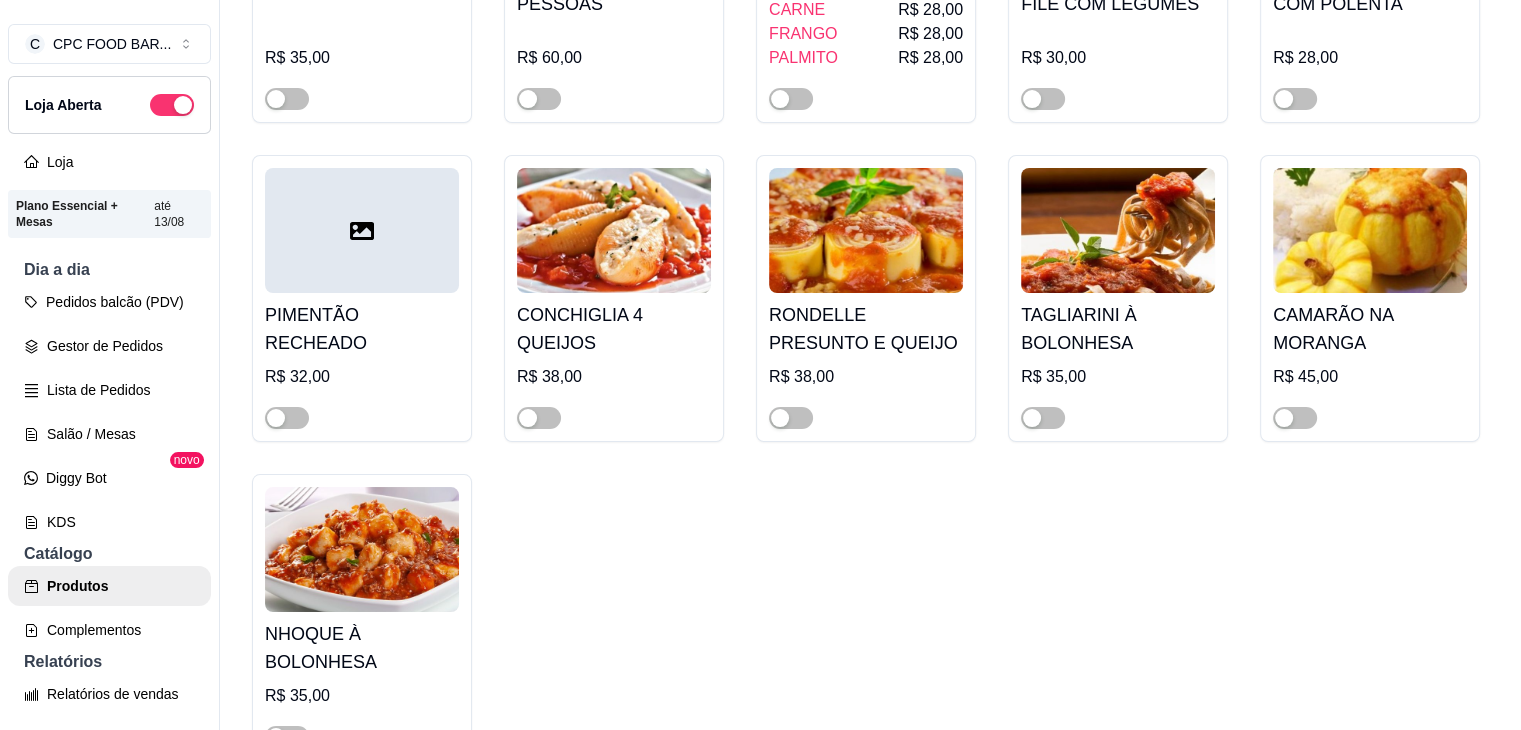 scroll, scrollTop: 7200, scrollLeft: 0, axis: vertical 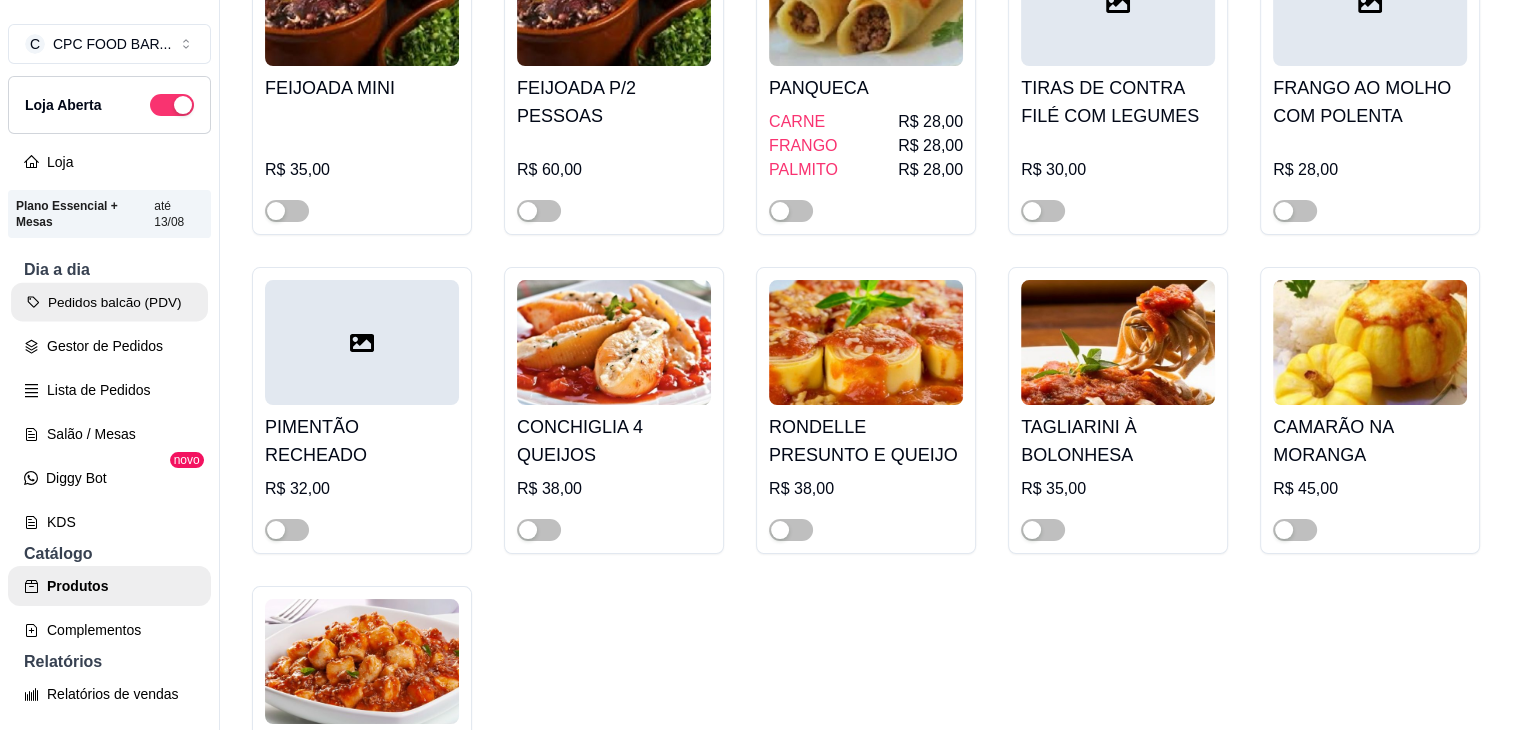 click on "Pedidos balcão (PDV)" at bounding box center [109, 302] 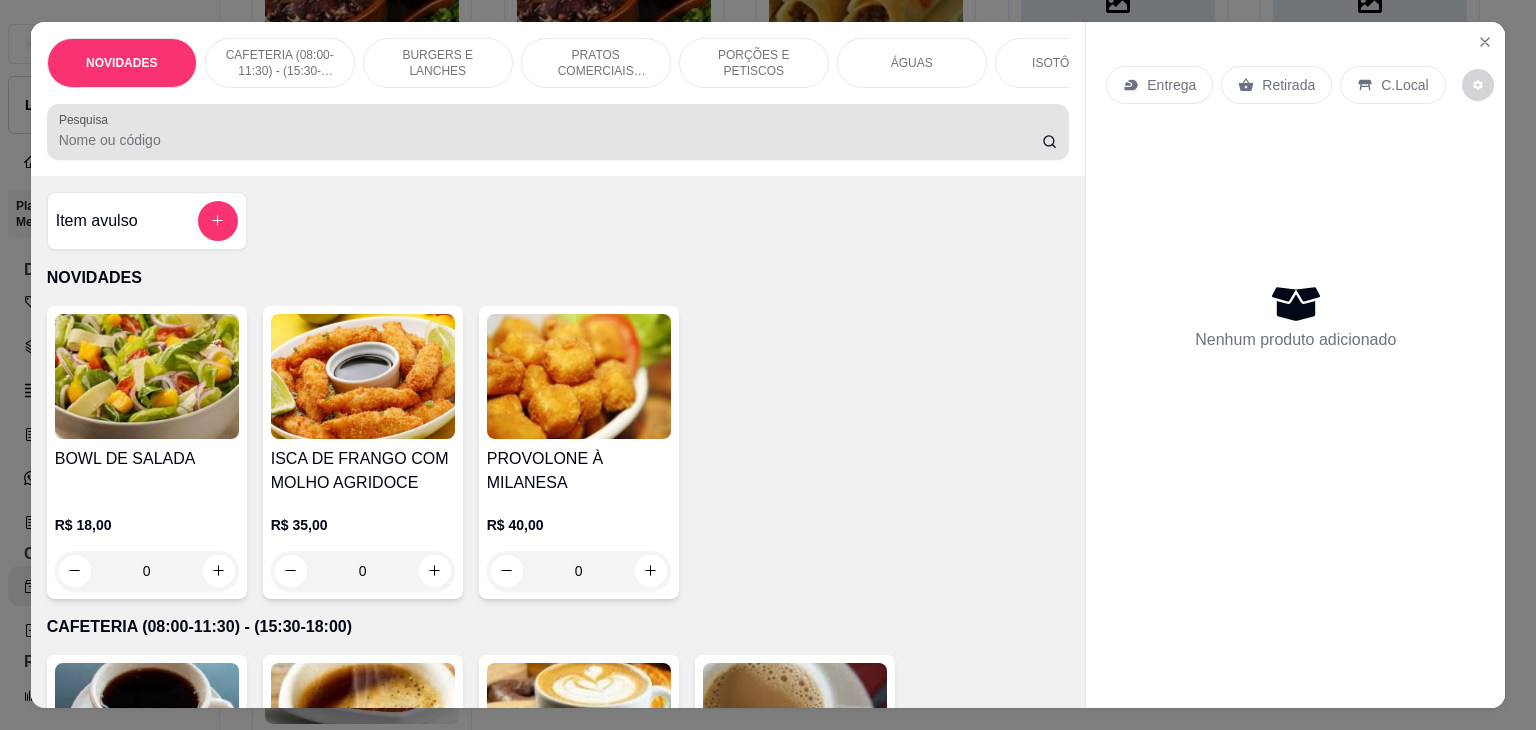 click on "Pesquisa" at bounding box center [550, 140] 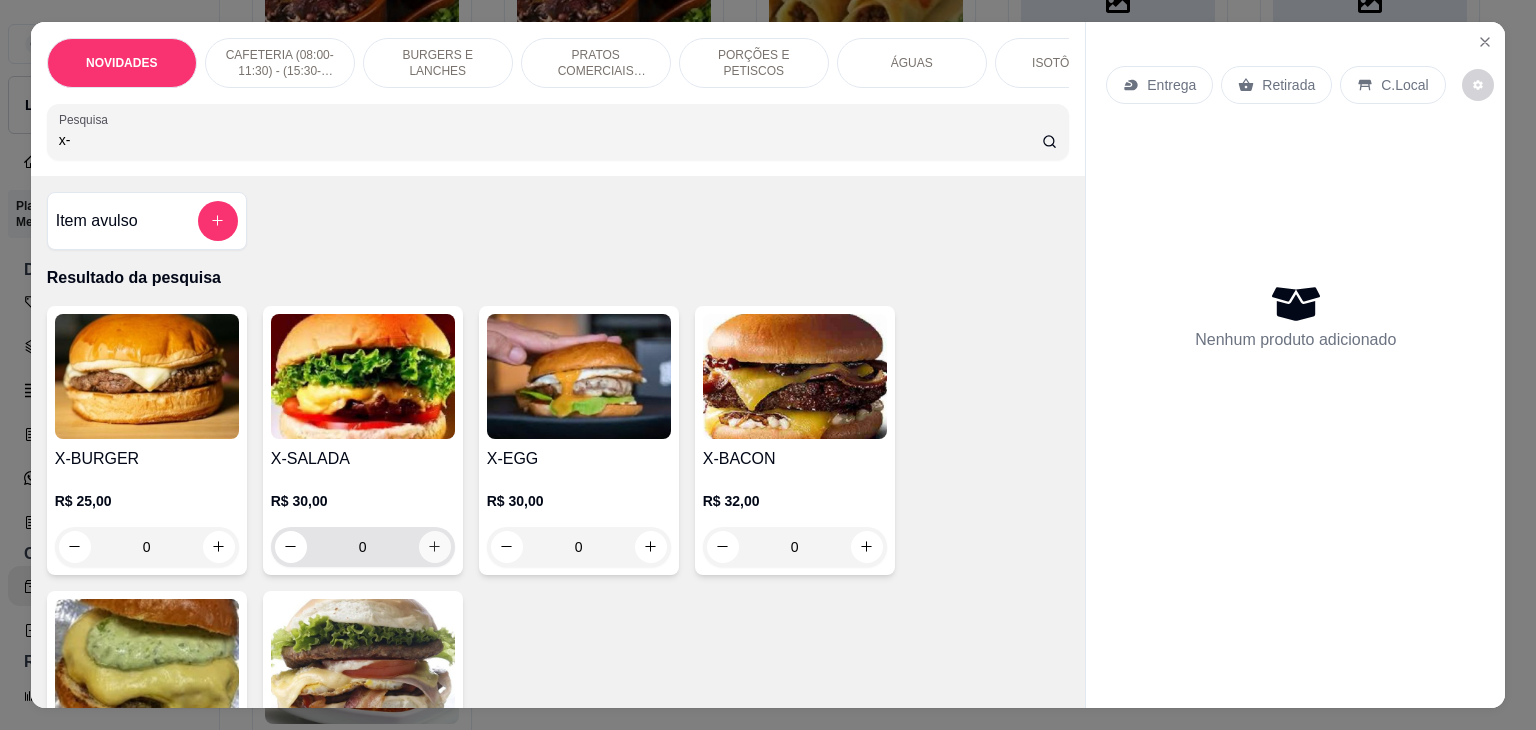 type on "x-" 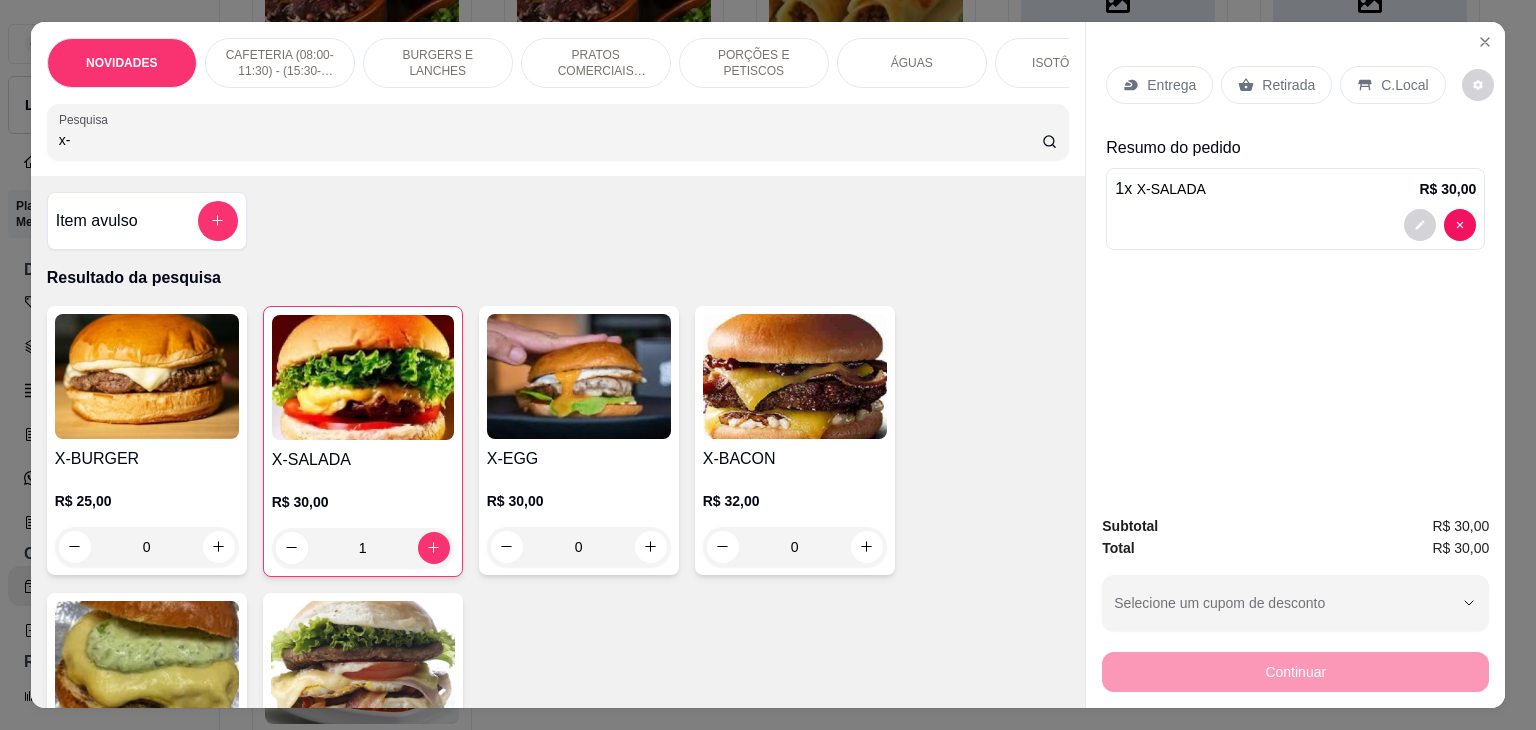 drag, startPoint x: 192, startPoint y: 151, endPoint x: 16, endPoint y: 138, distance: 176.47946 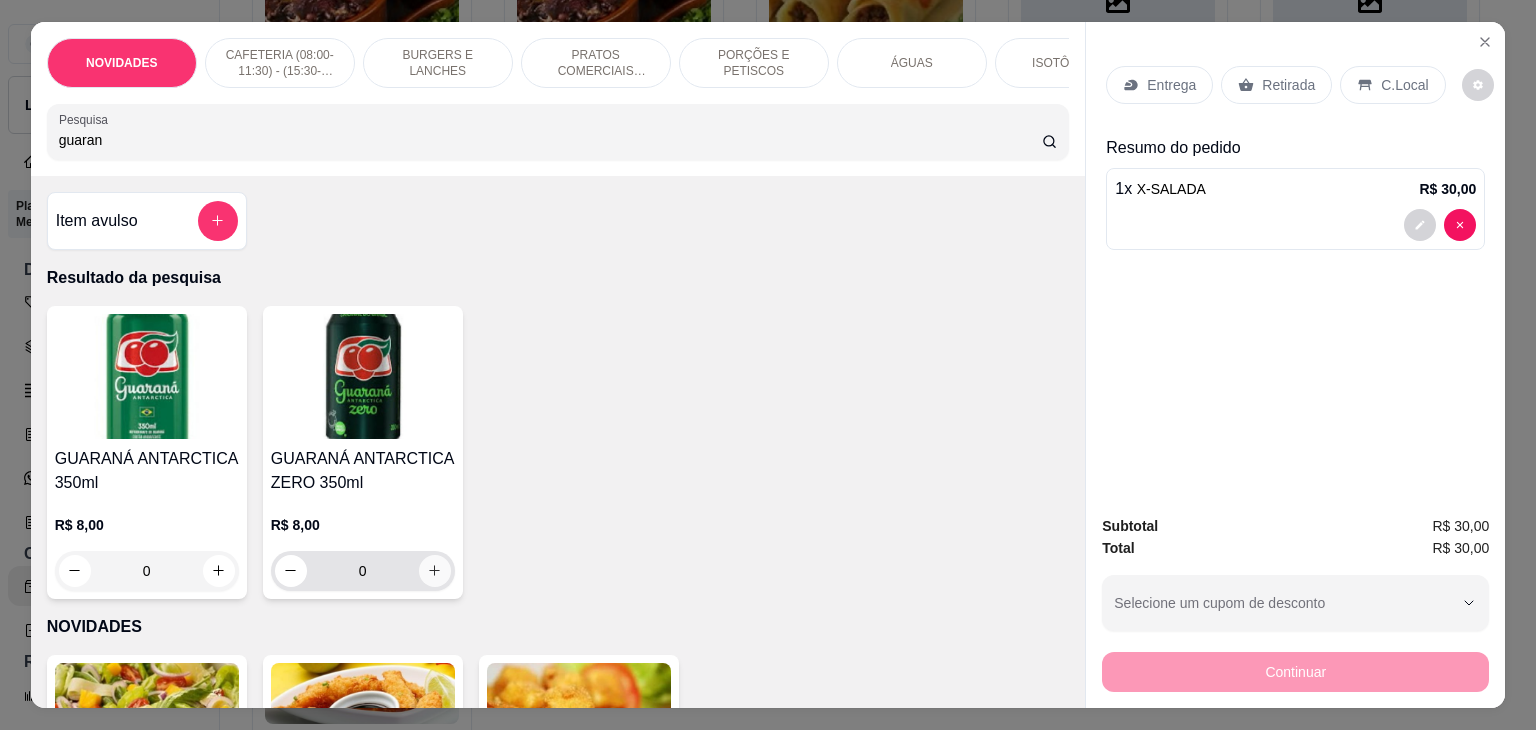 type on "guaran" 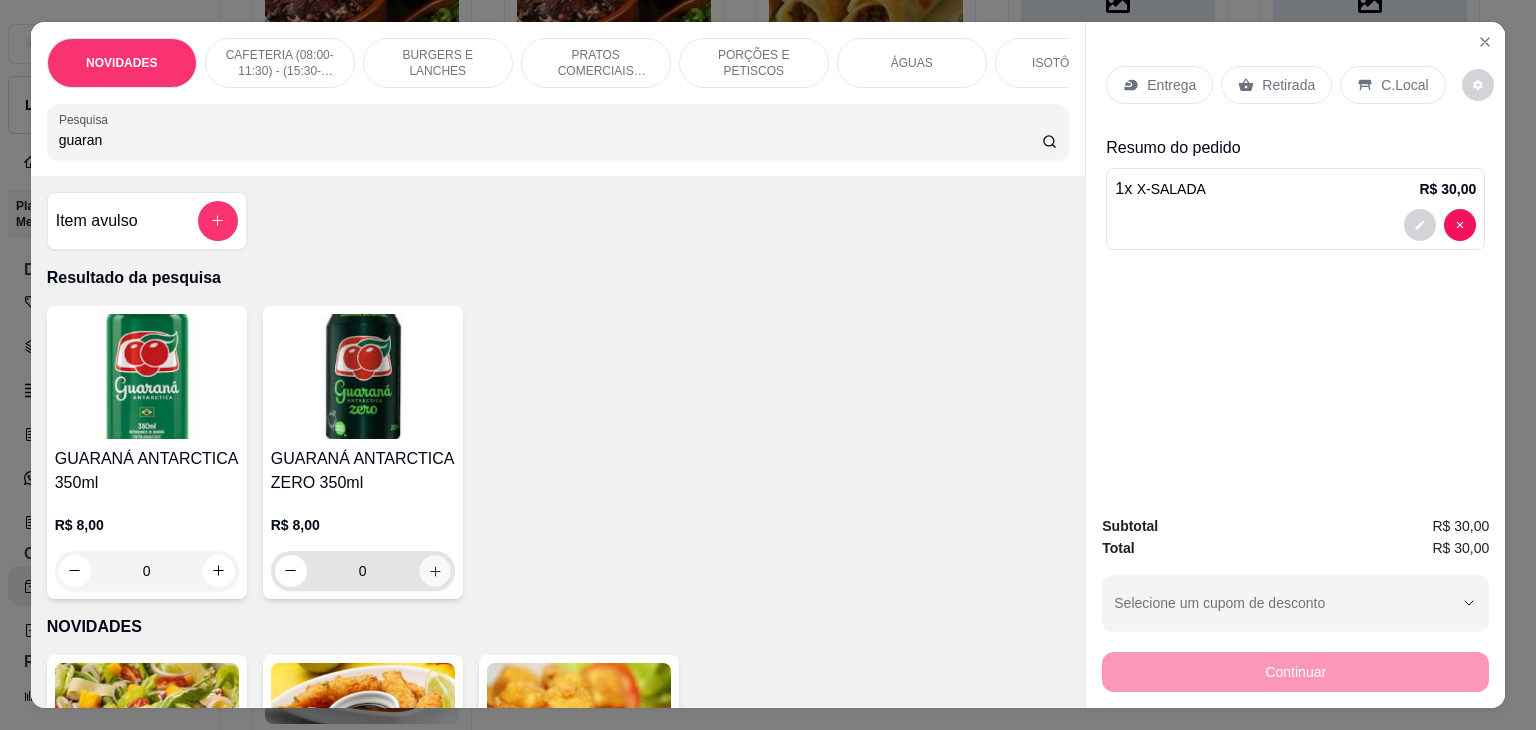 click 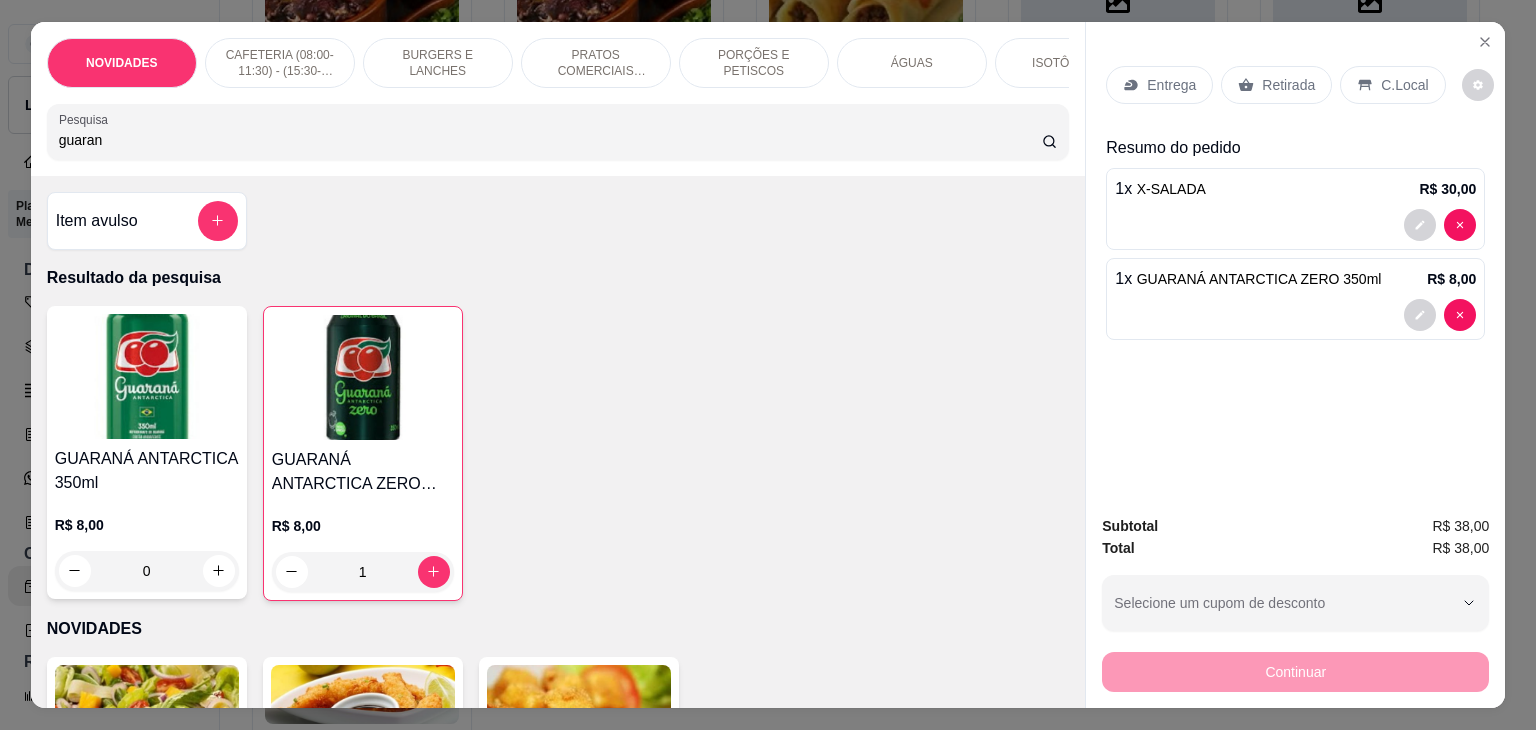 click on "C.Local" at bounding box center (1404, 85) 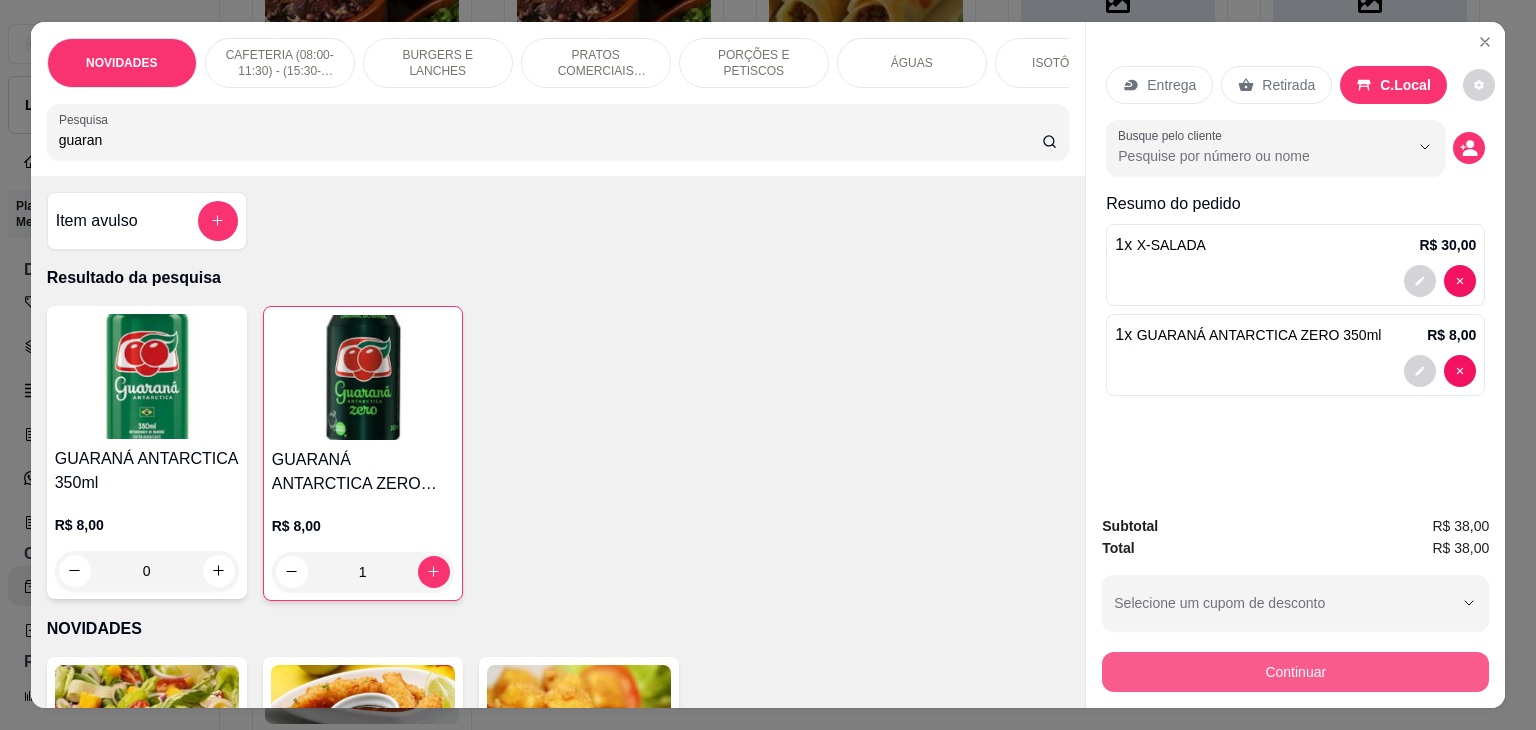 click on "Continuar" at bounding box center [1295, 672] 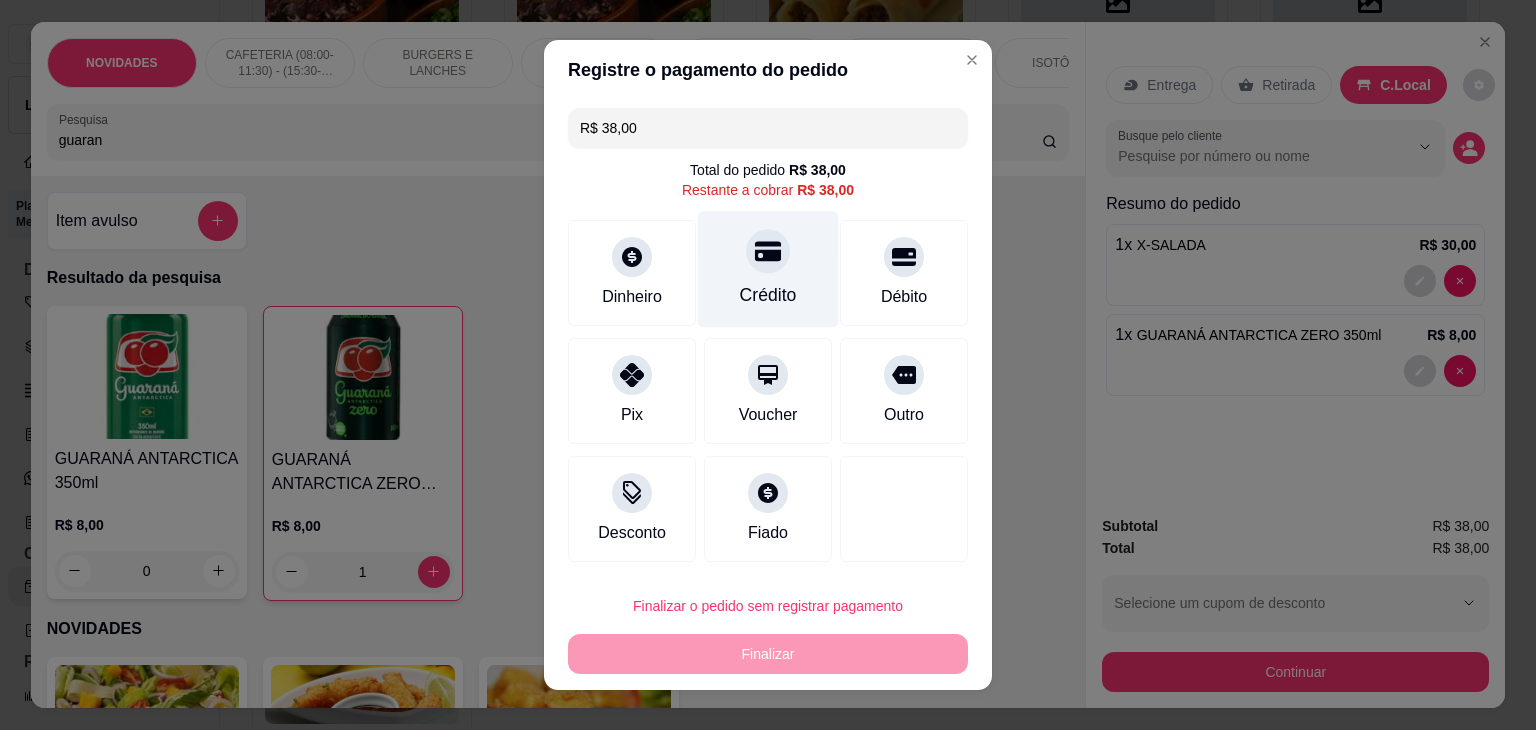 click 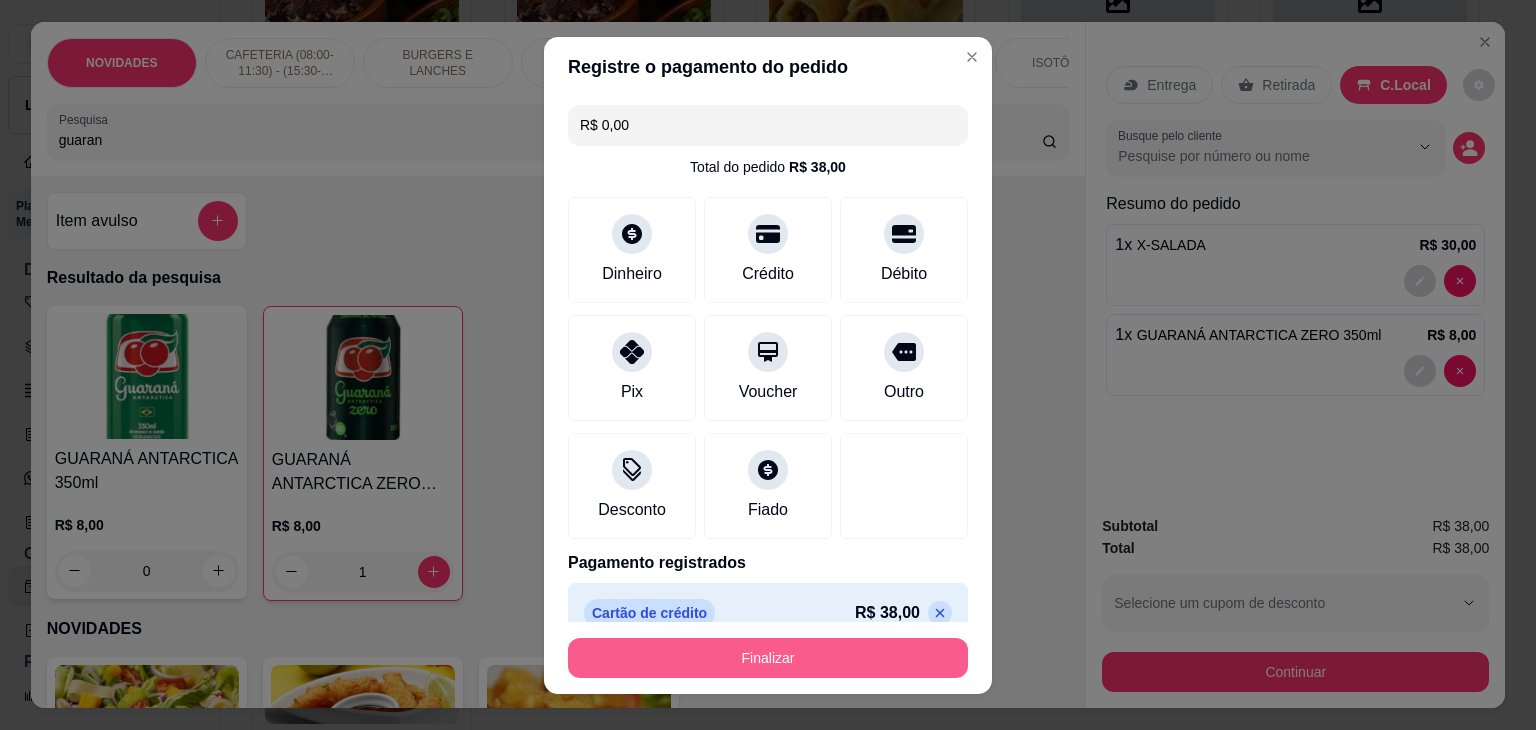 click on "Finalizar" at bounding box center [768, 658] 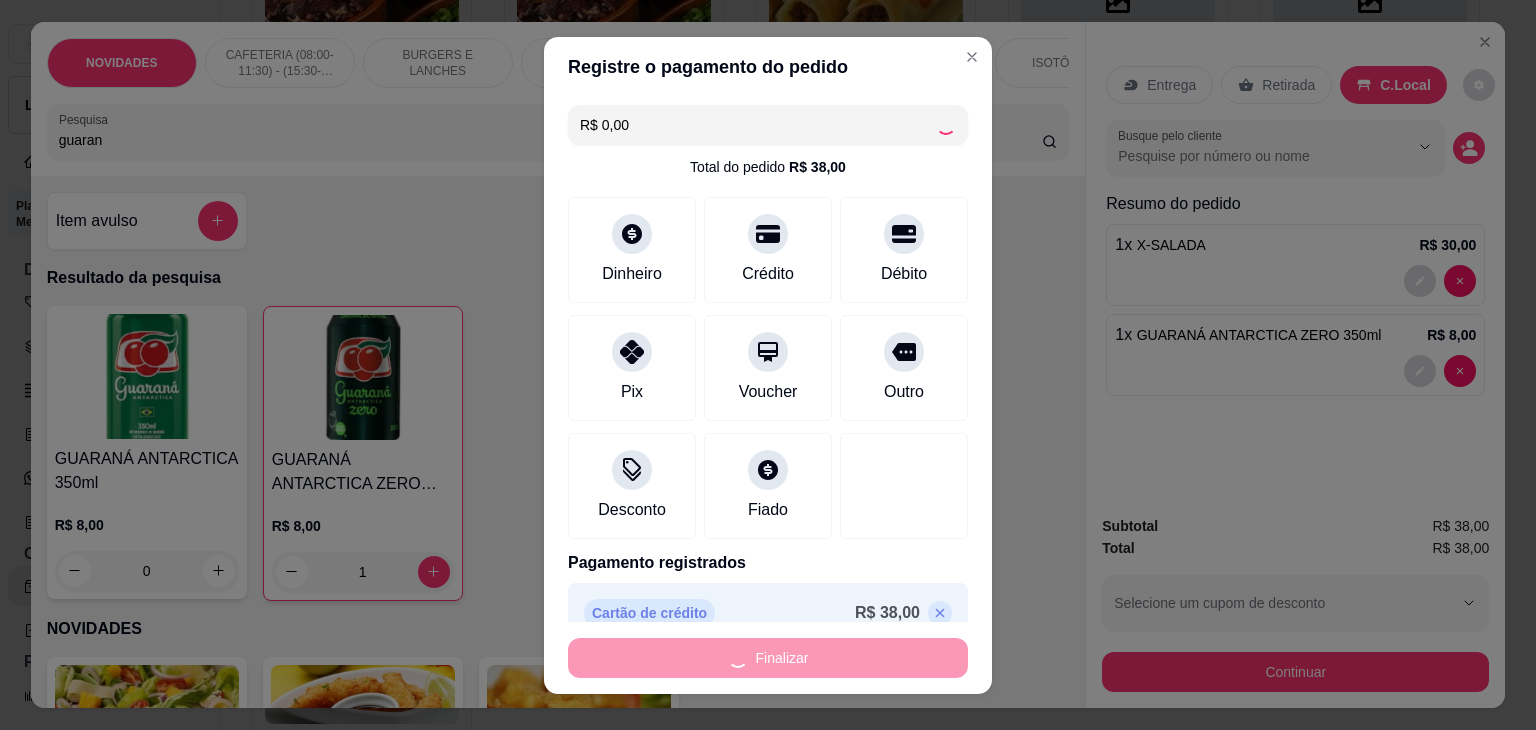 type on "0" 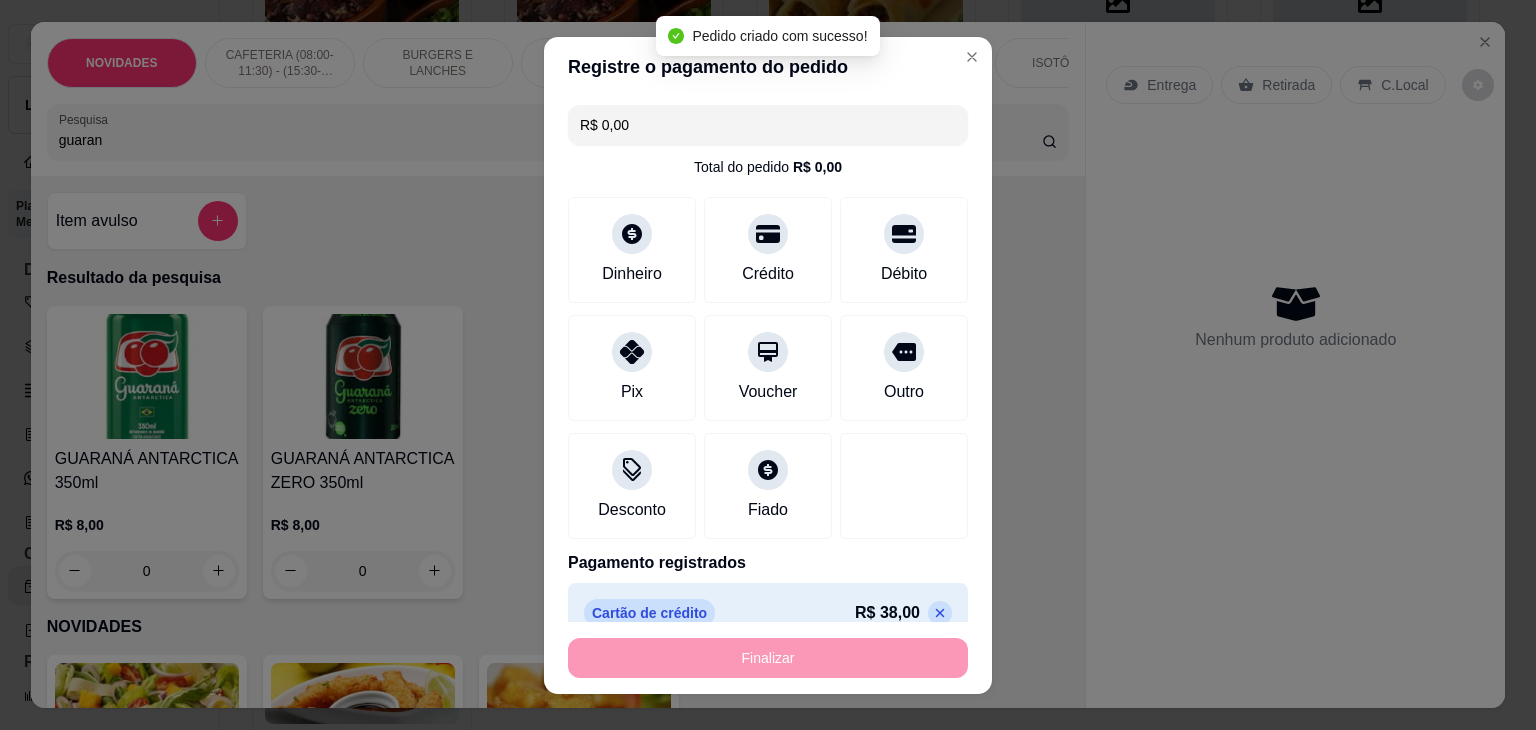 type on "-R$ 38,00" 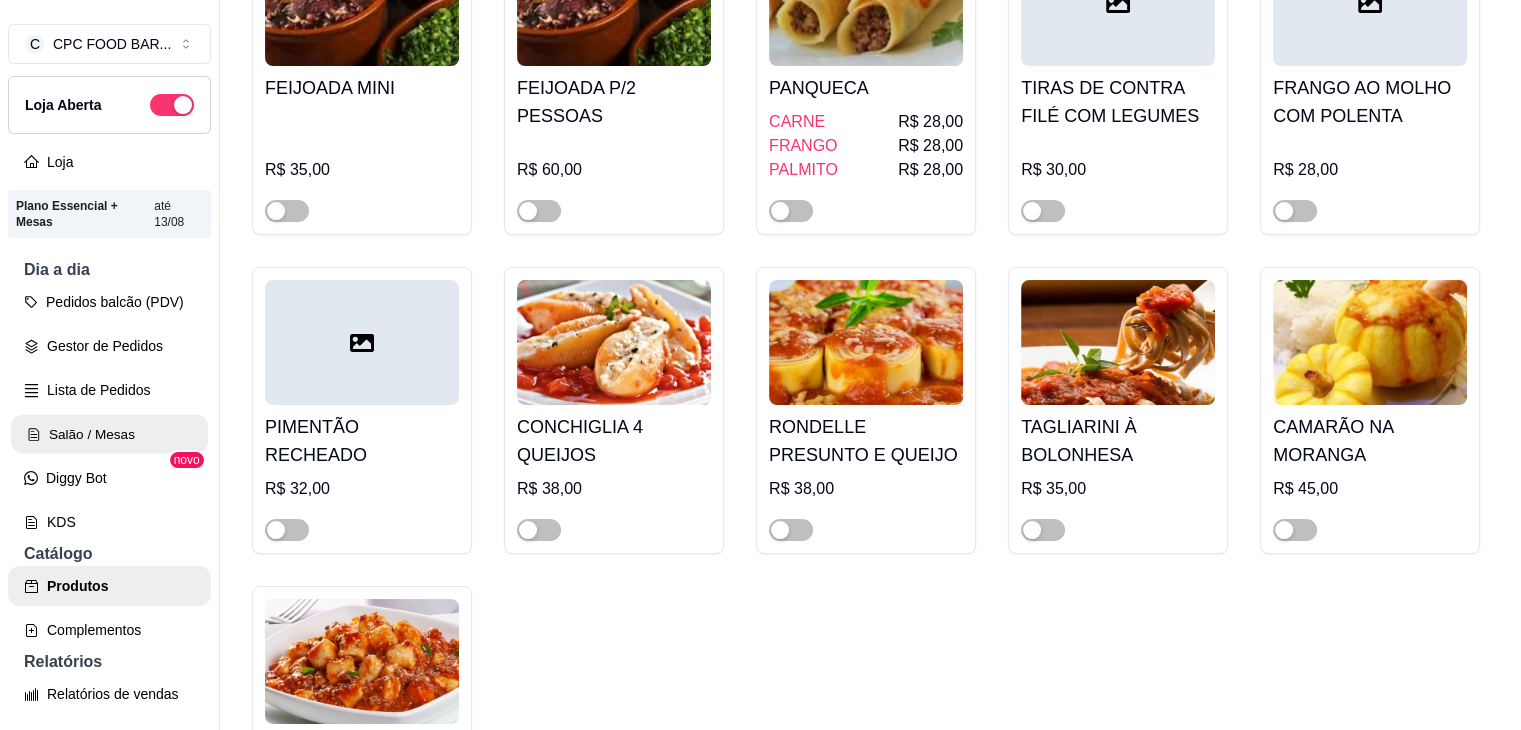 click on "Salão / Mesas" at bounding box center (109, 434) 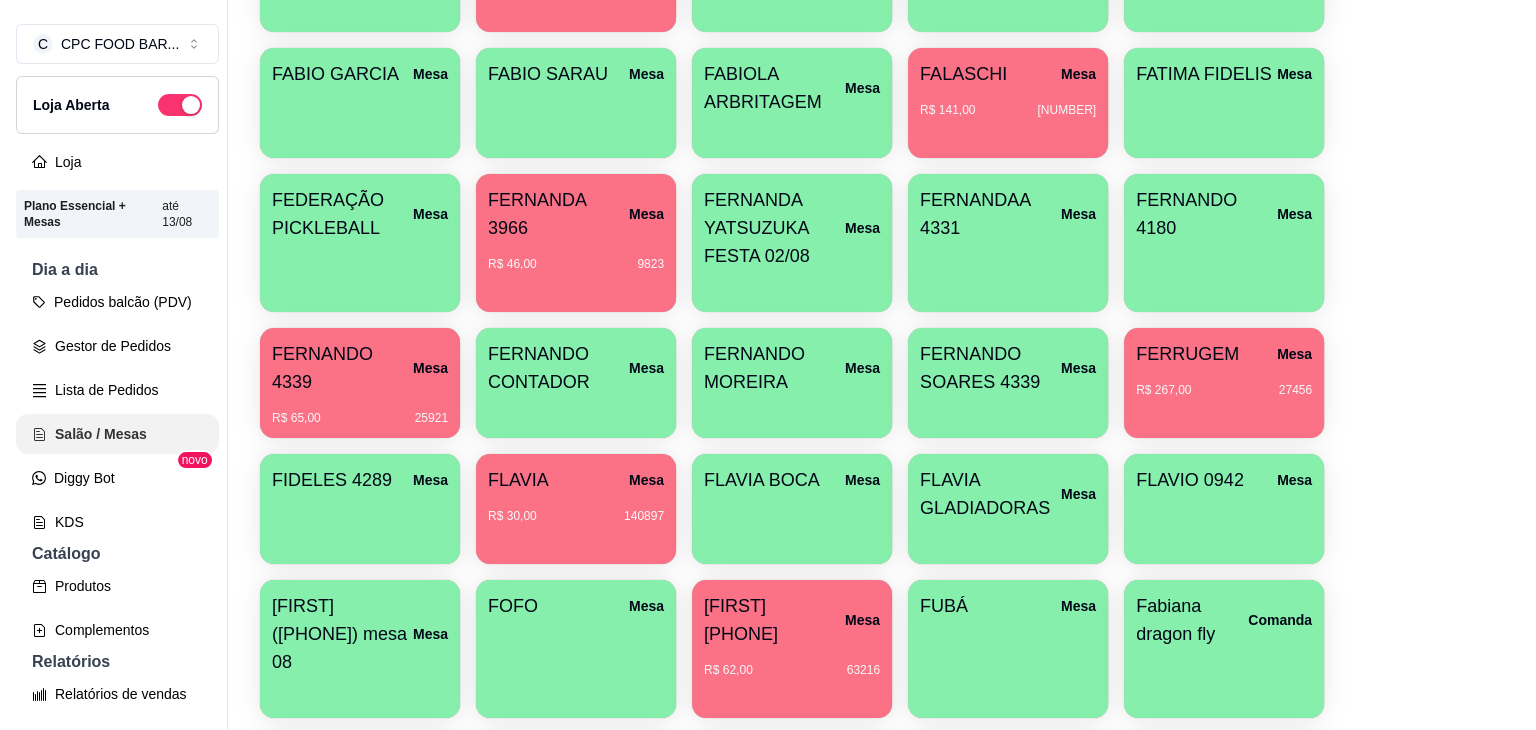 scroll, scrollTop: 0, scrollLeft: 0, axis: both 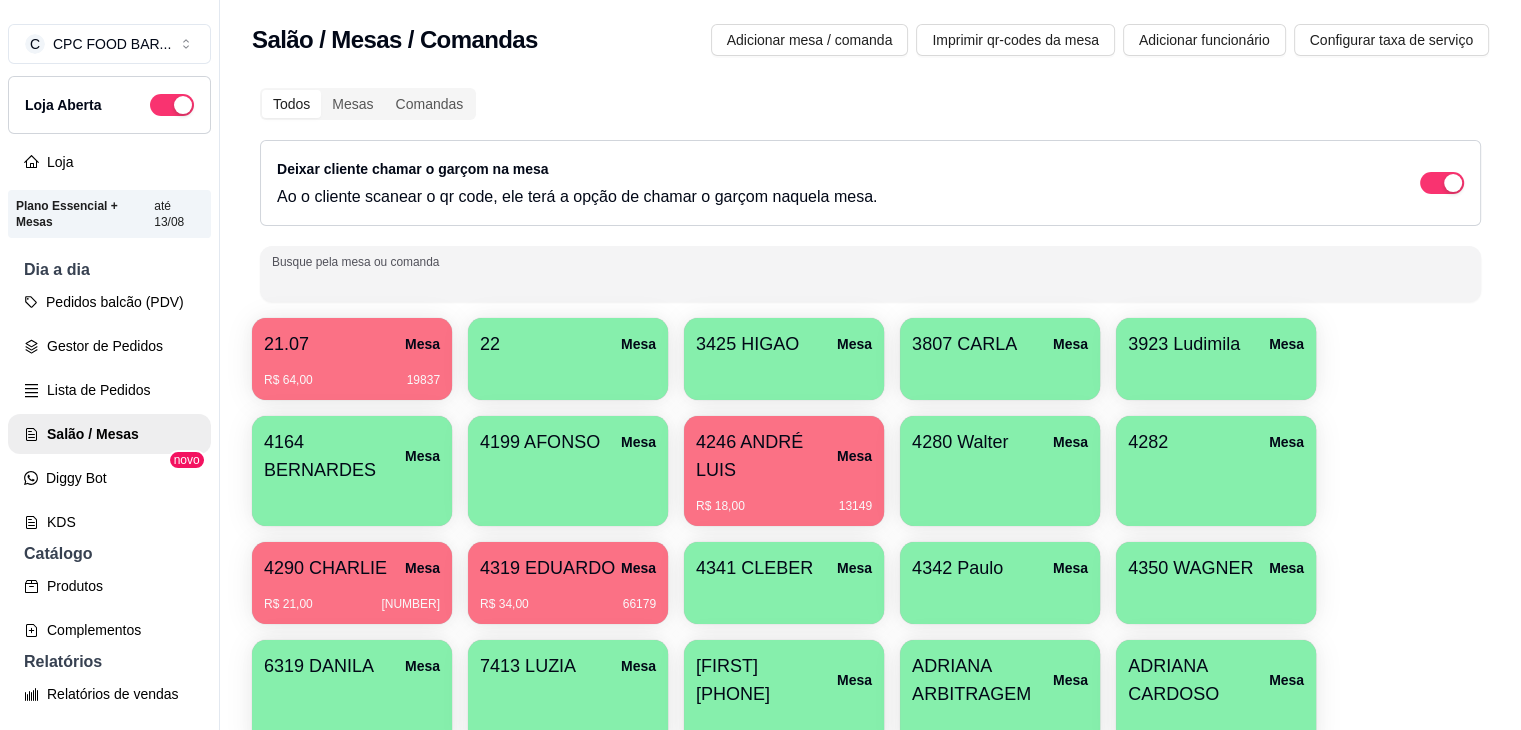 click on "Busque pela mesa ou comanda" at bounding box center [870, 282] 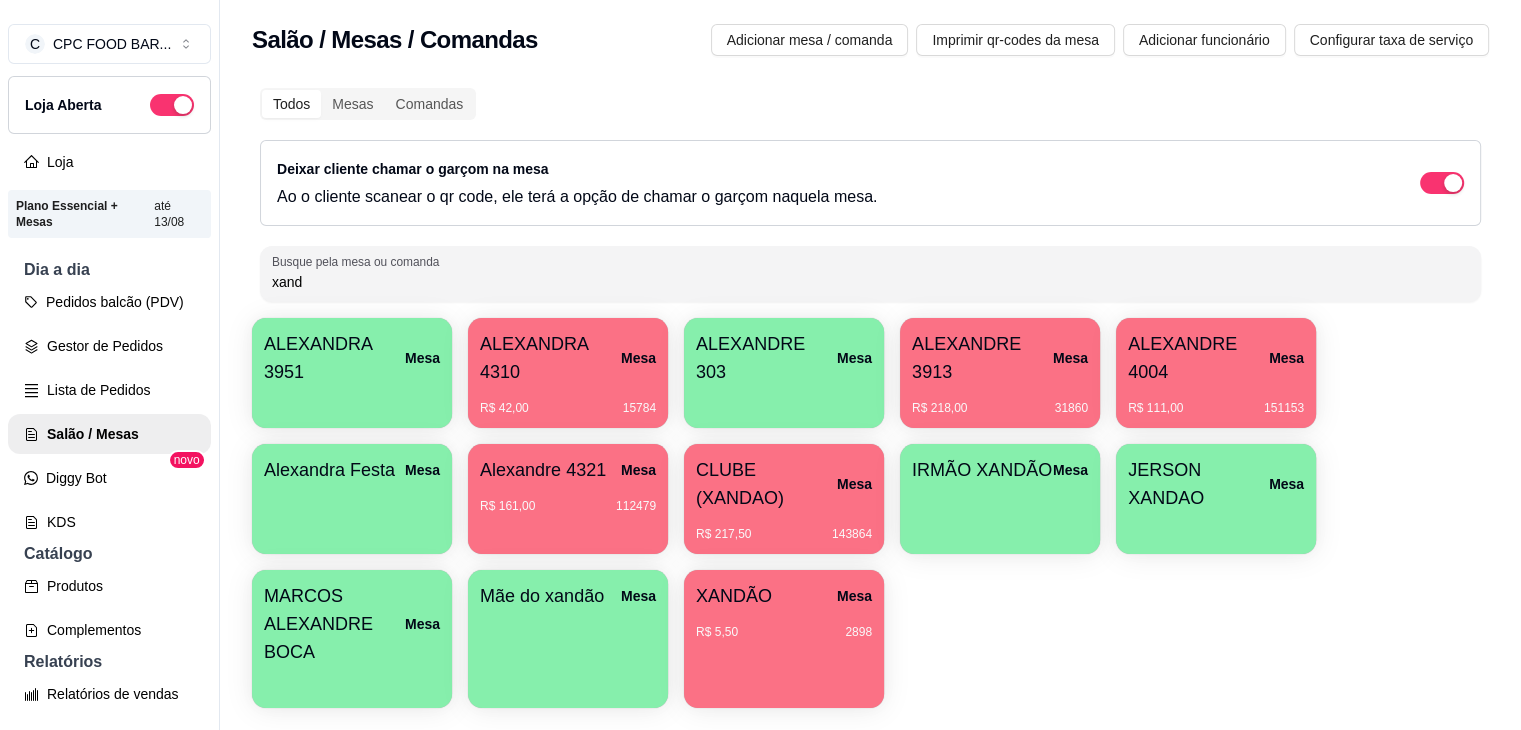 type on "xand" 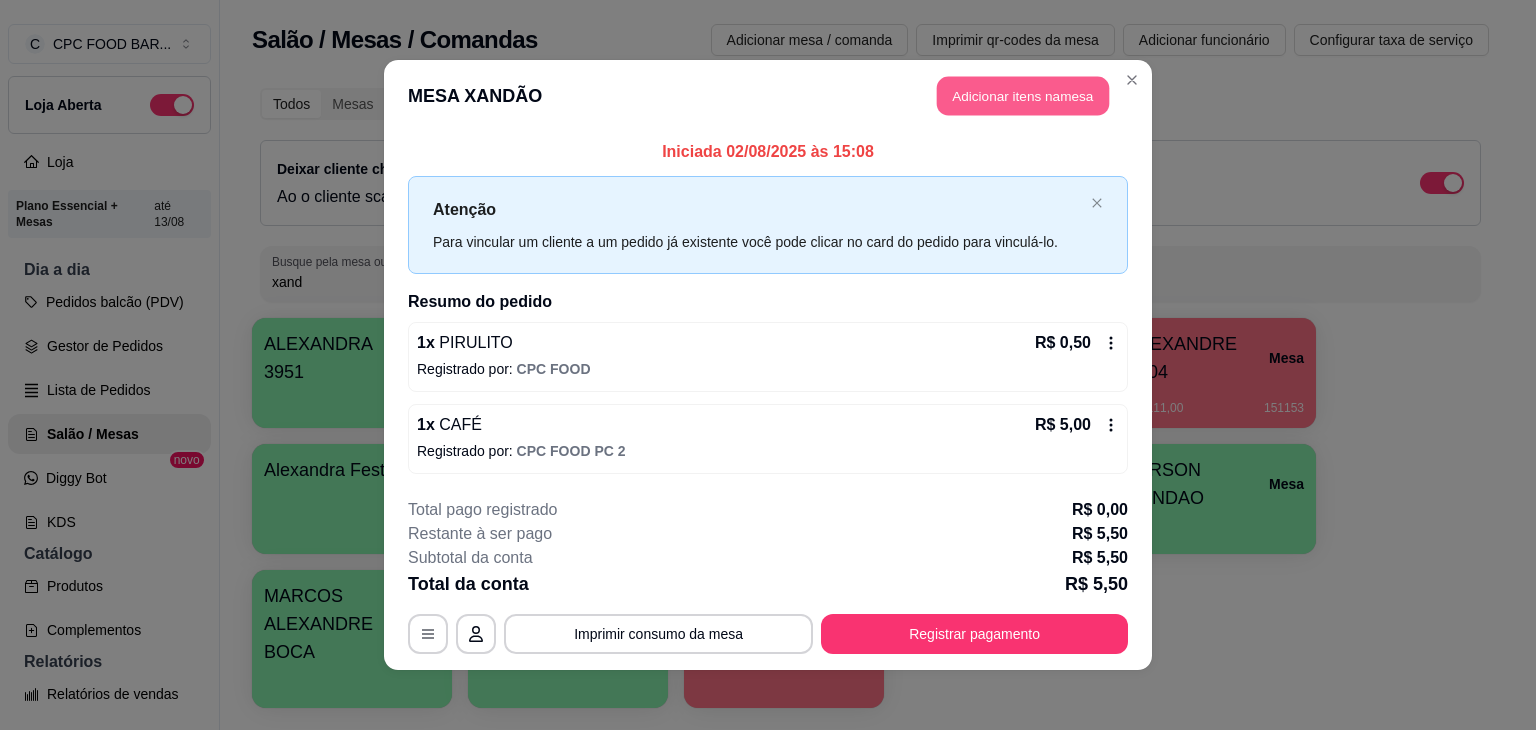 click on "Adicionar itens na  mesa" at bounding box center [1023, 96] 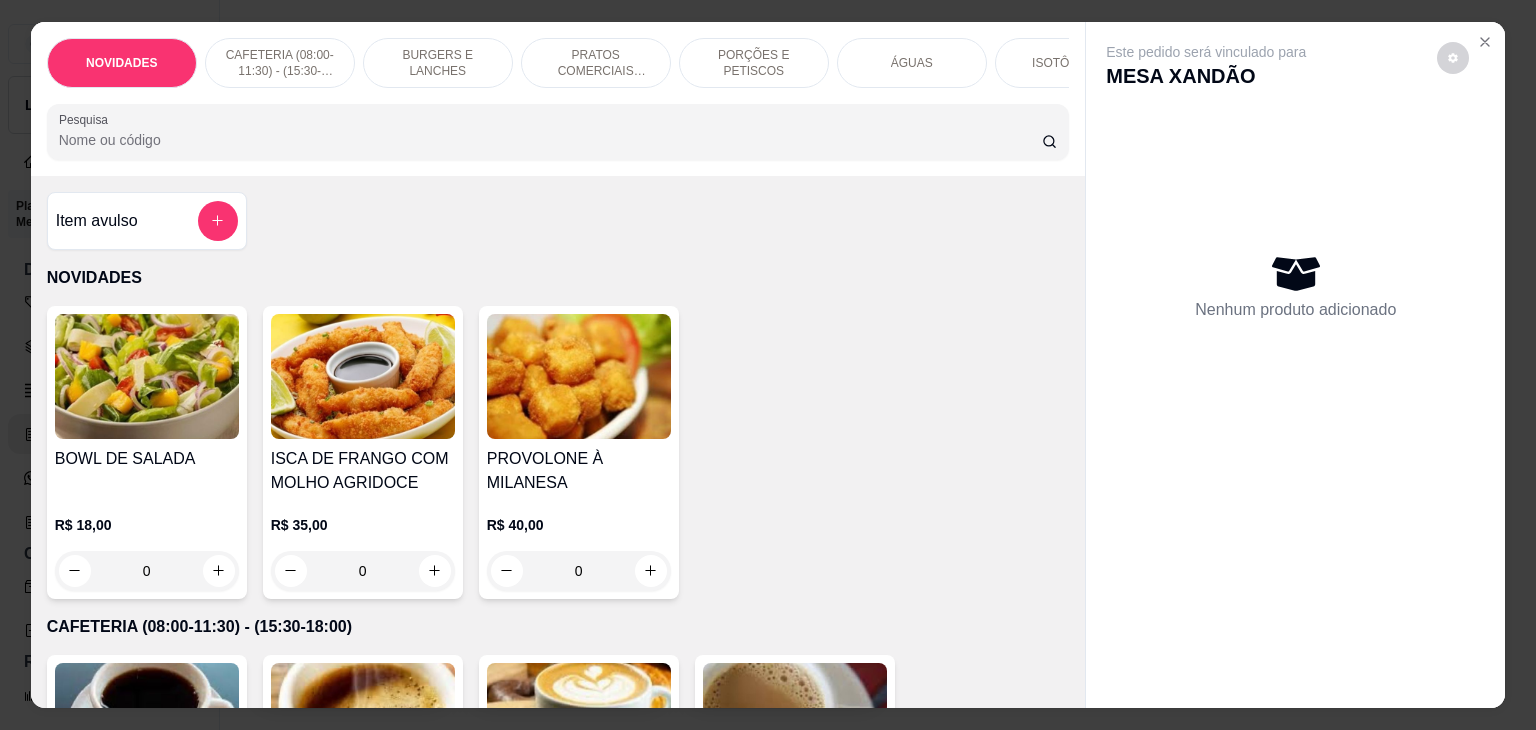 click on "Pesquisa" at bounding box center (550, 140) 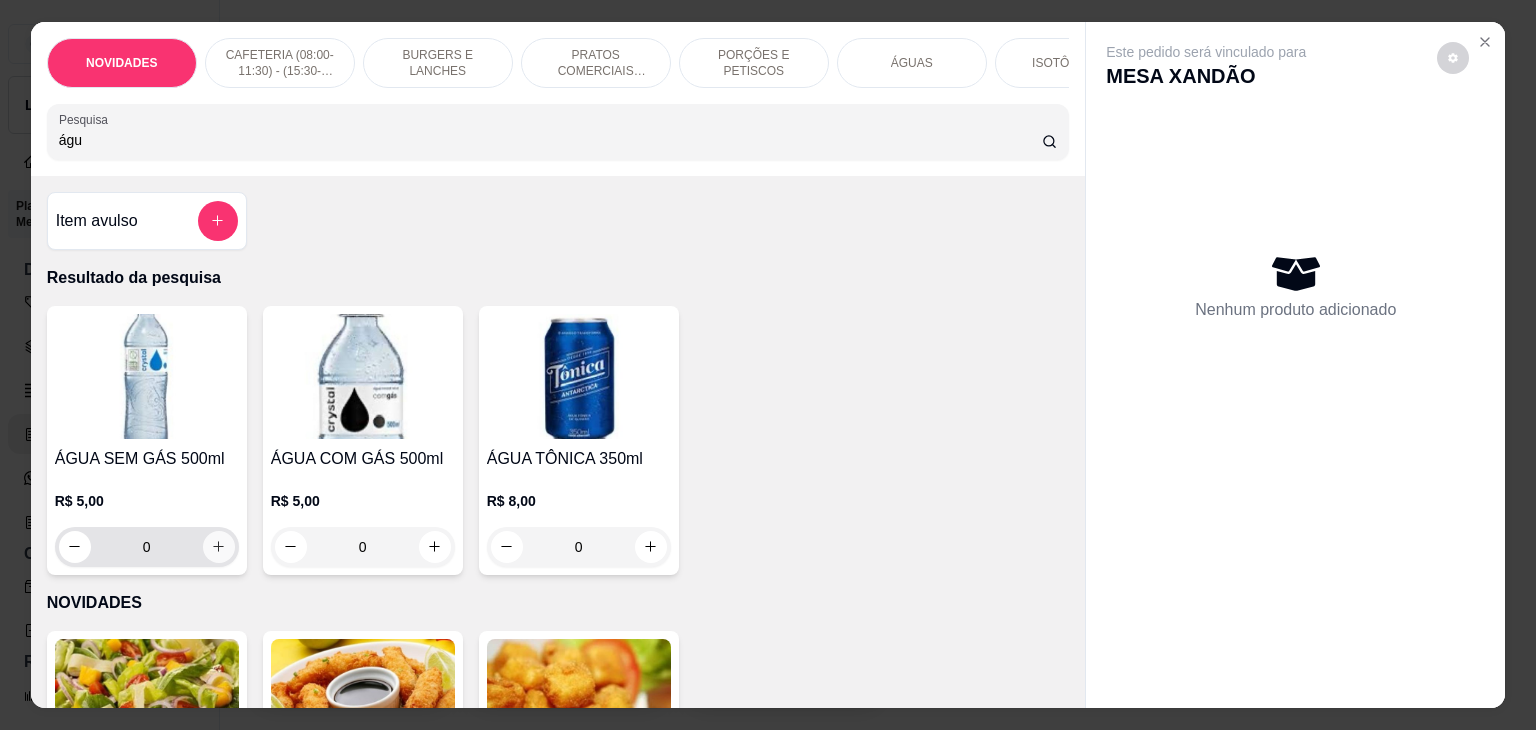 type on "águ" 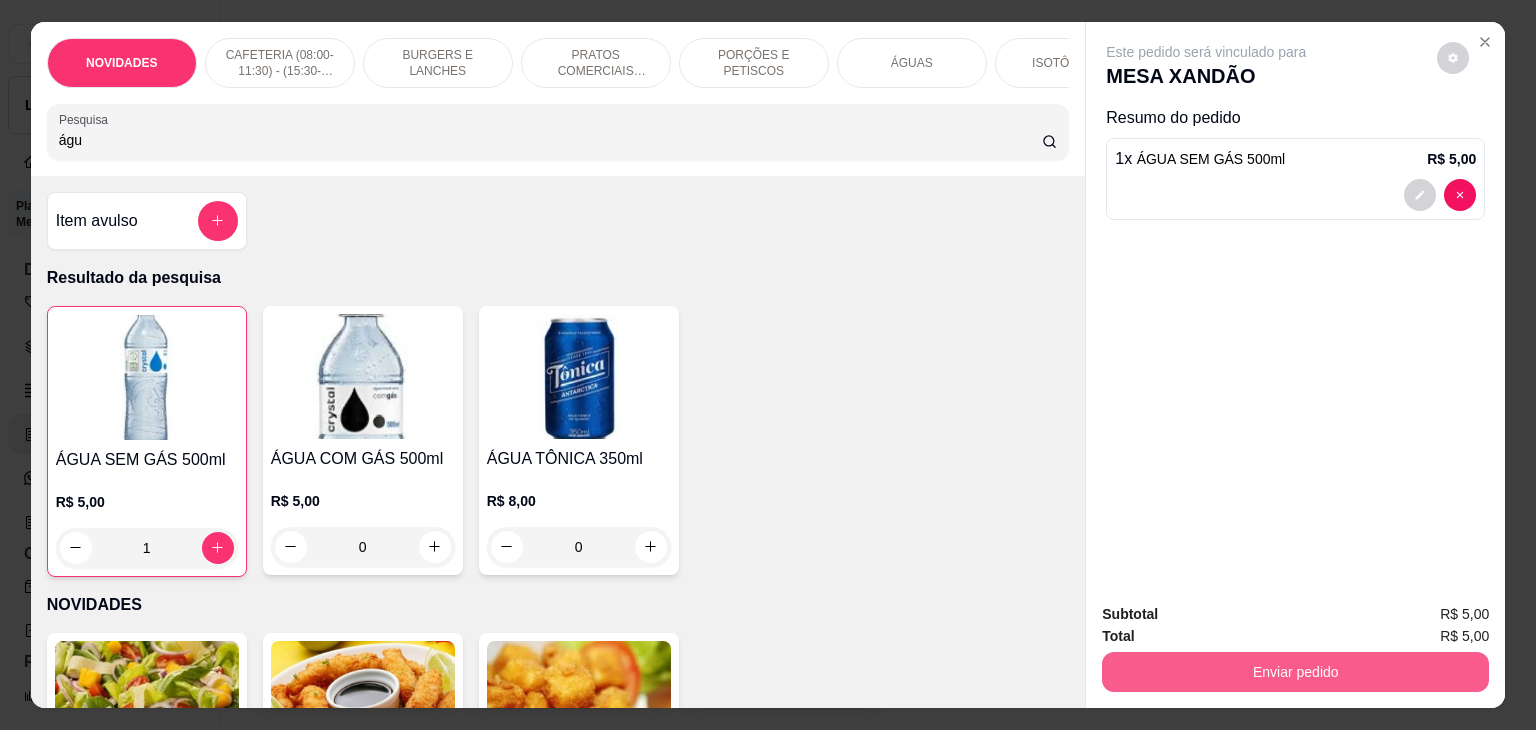 click on "Enviar pedido" at bounding box center (1295, 672) 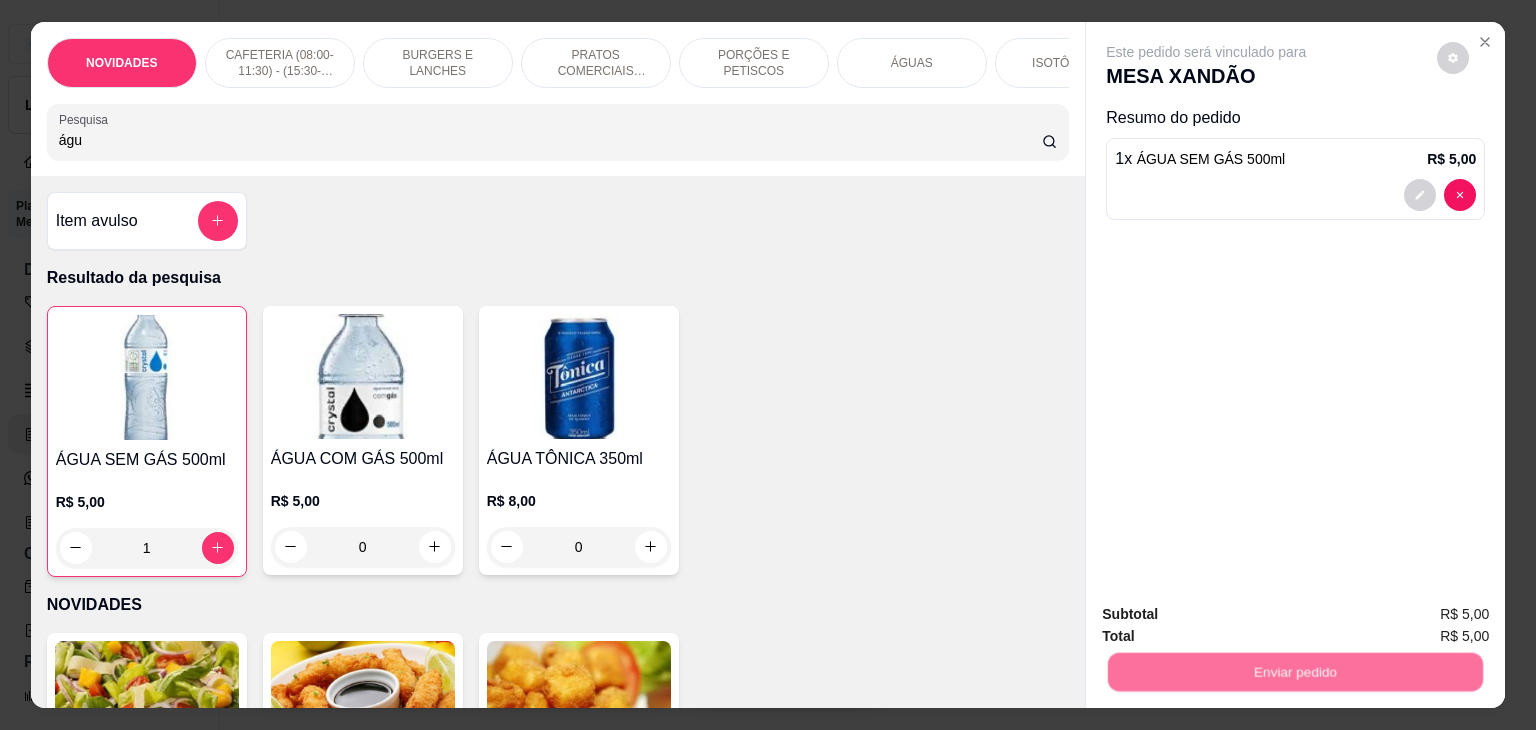 click on "Não registrar e enviar pedido" at bounding box center (1229, 614) 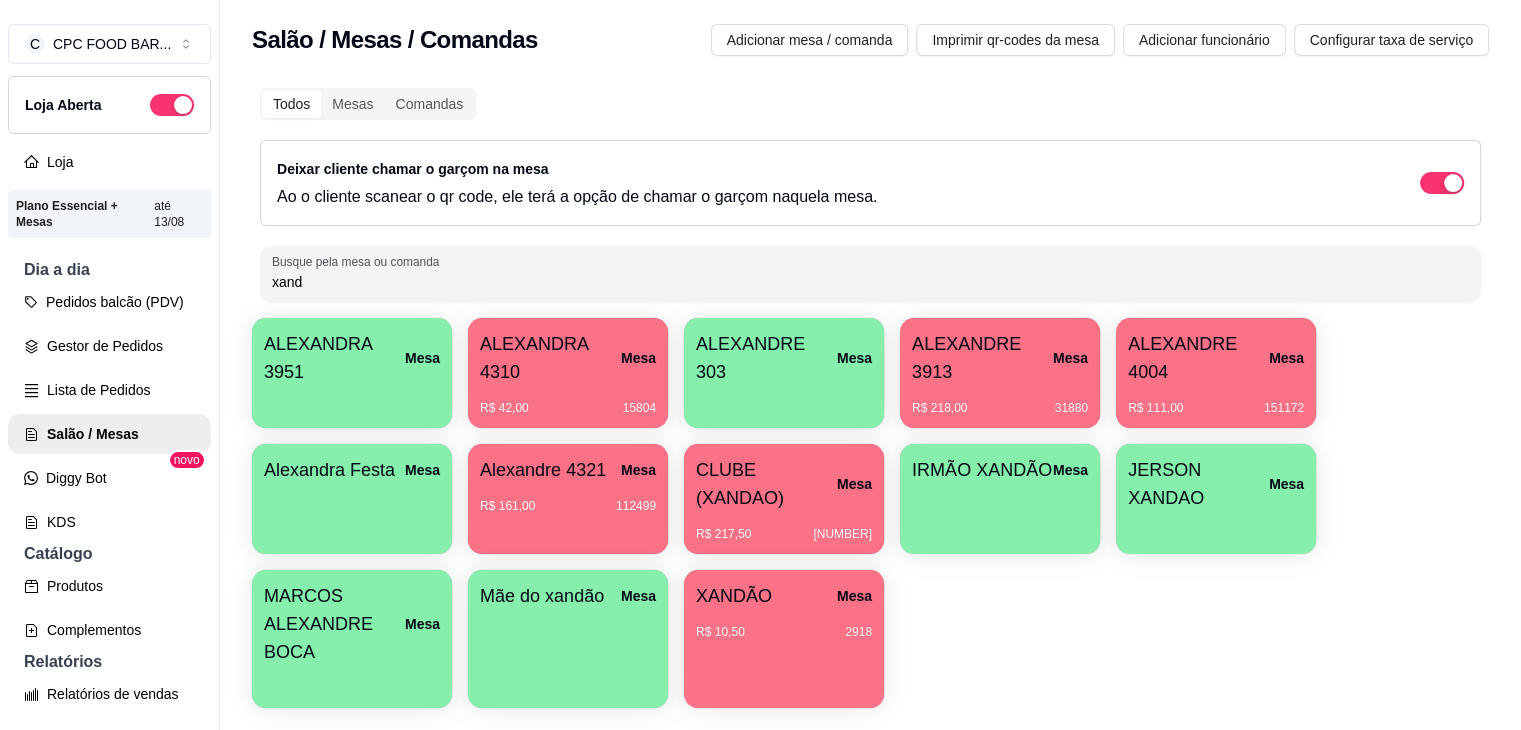 drag, startPoint x: 384, startPoint y: 281, endPoint x: 40, endPoint y: 281, distance: 344 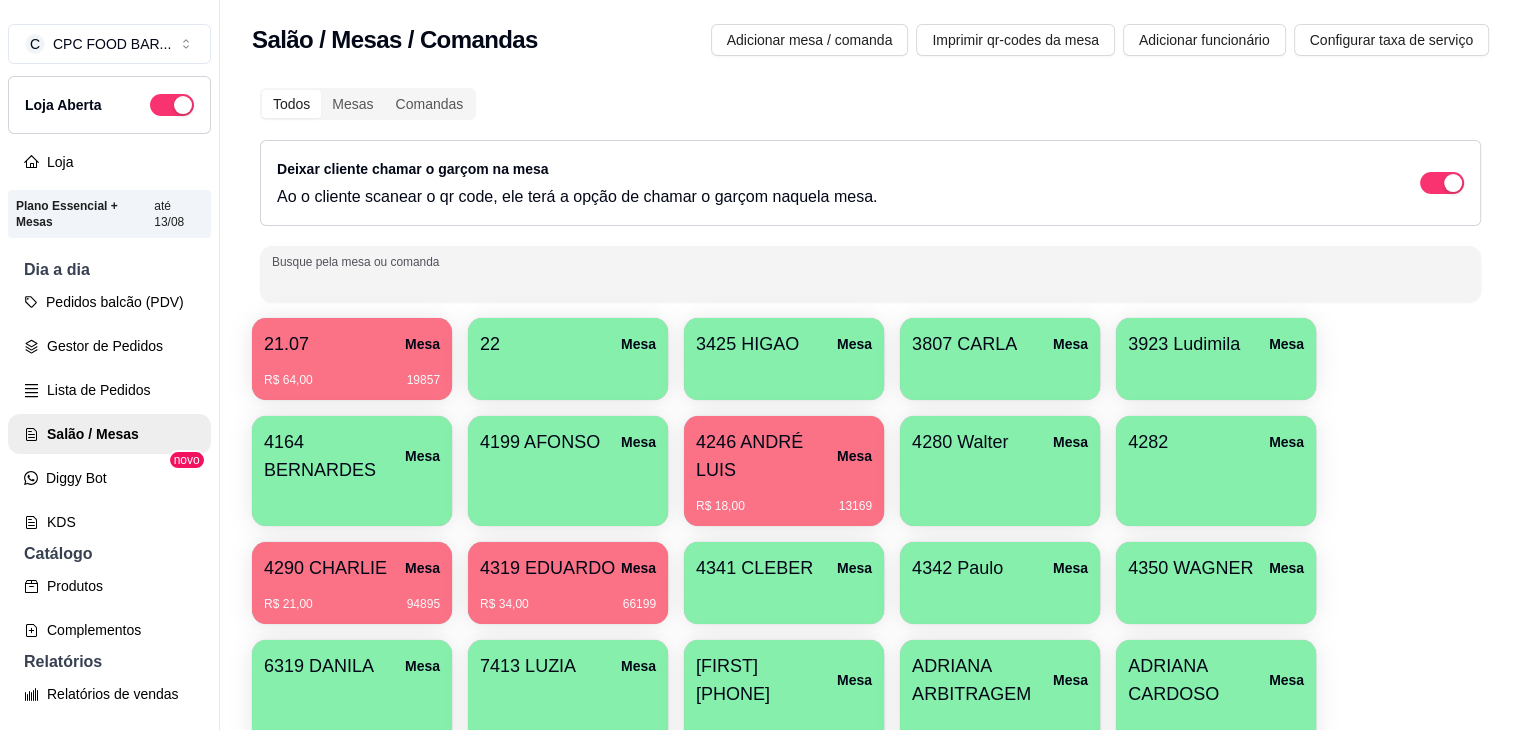 type on "v" 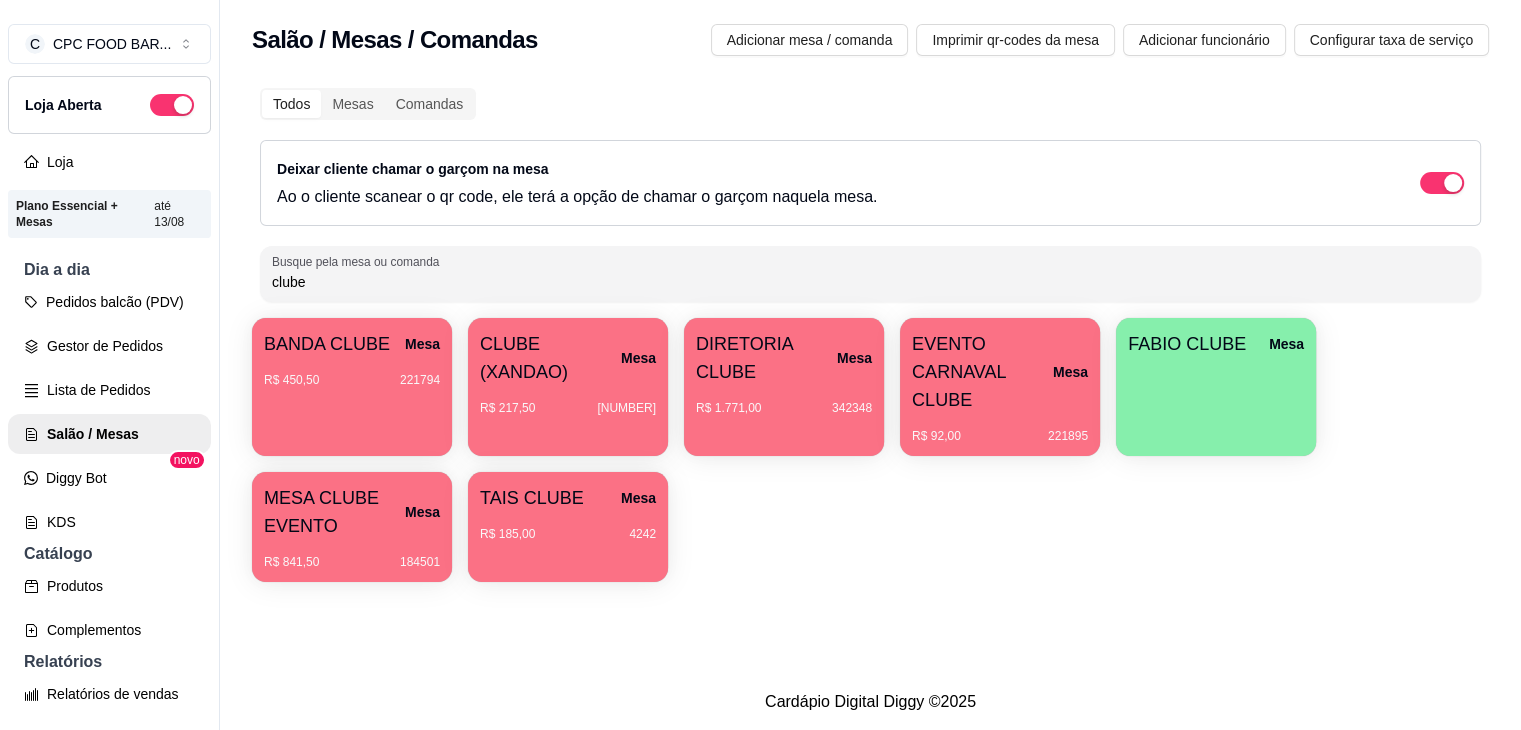 type on "clube" 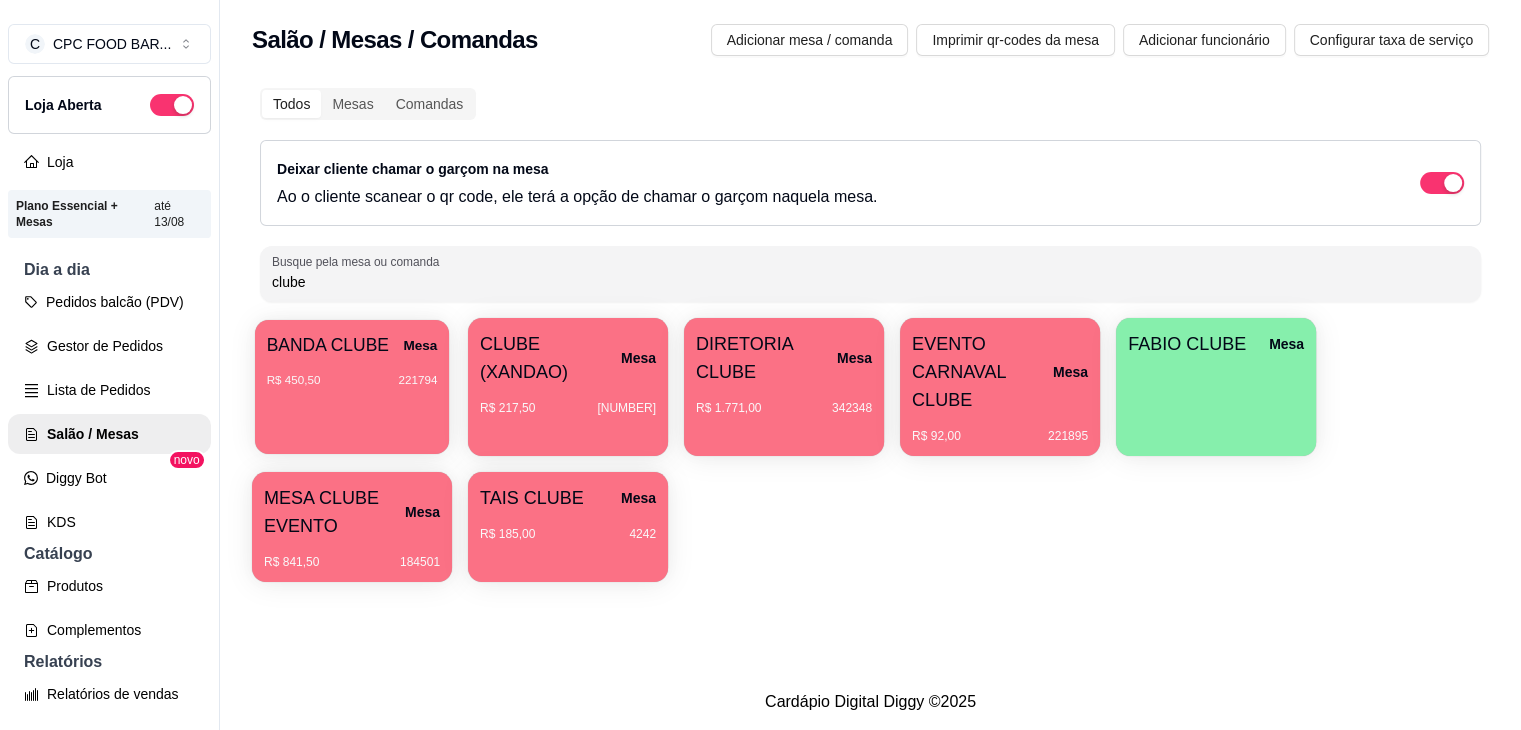 click on "BANDA CLUBE Mesa R$ 450,50 [NUMBER]" at bounding box center [352, 387] 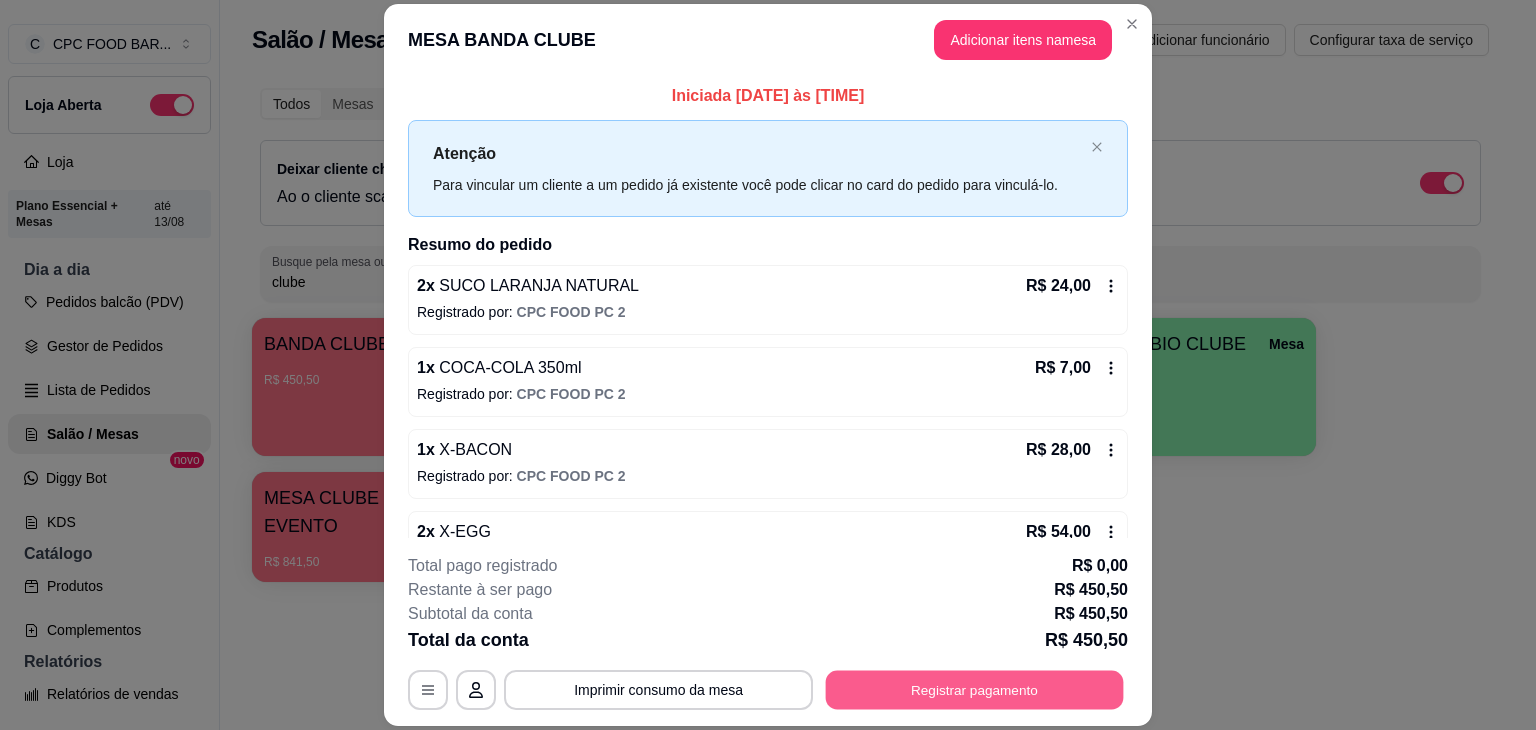 click on "Registrar pagamento" at bounding box center [975, 690] 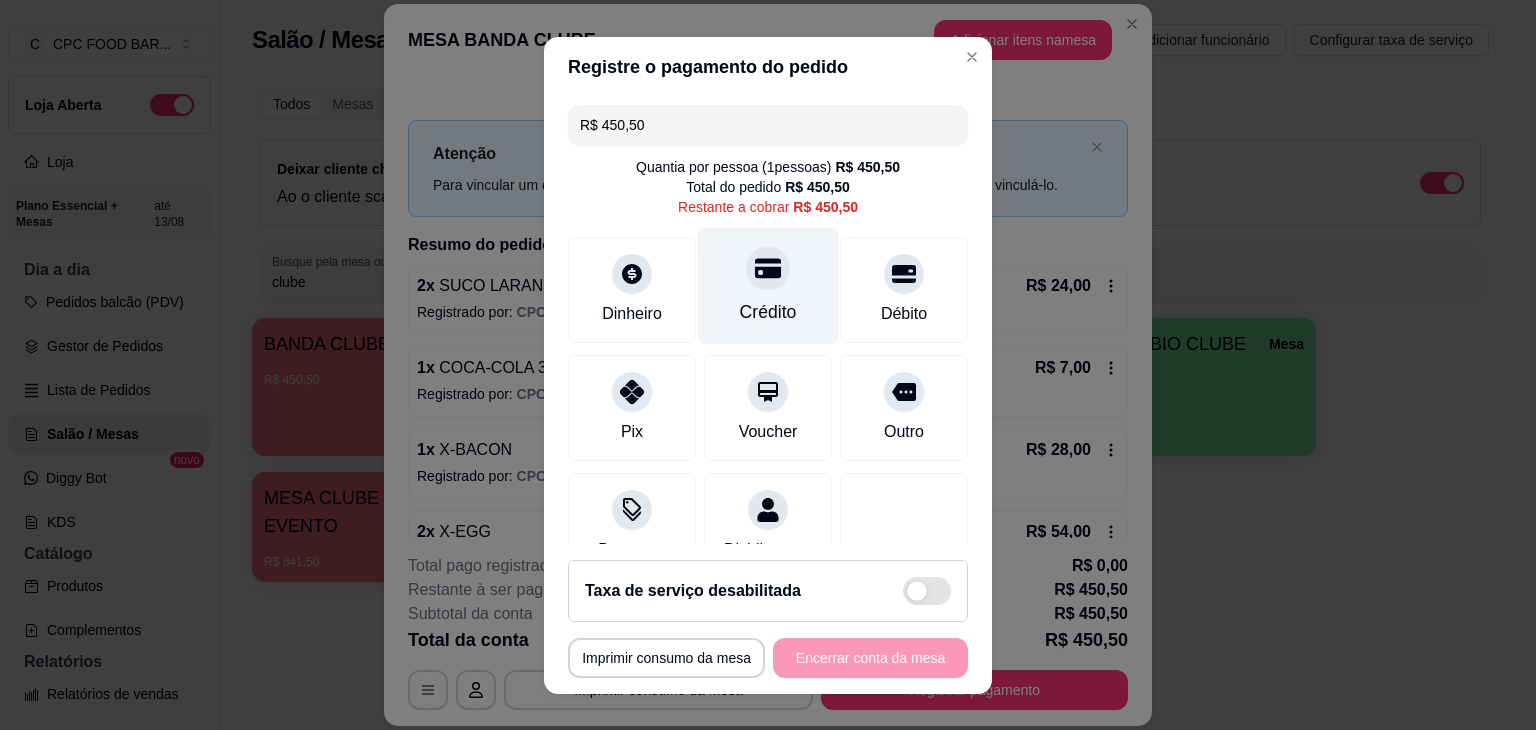 click on "Crédito" at bounding box center (768, 312) 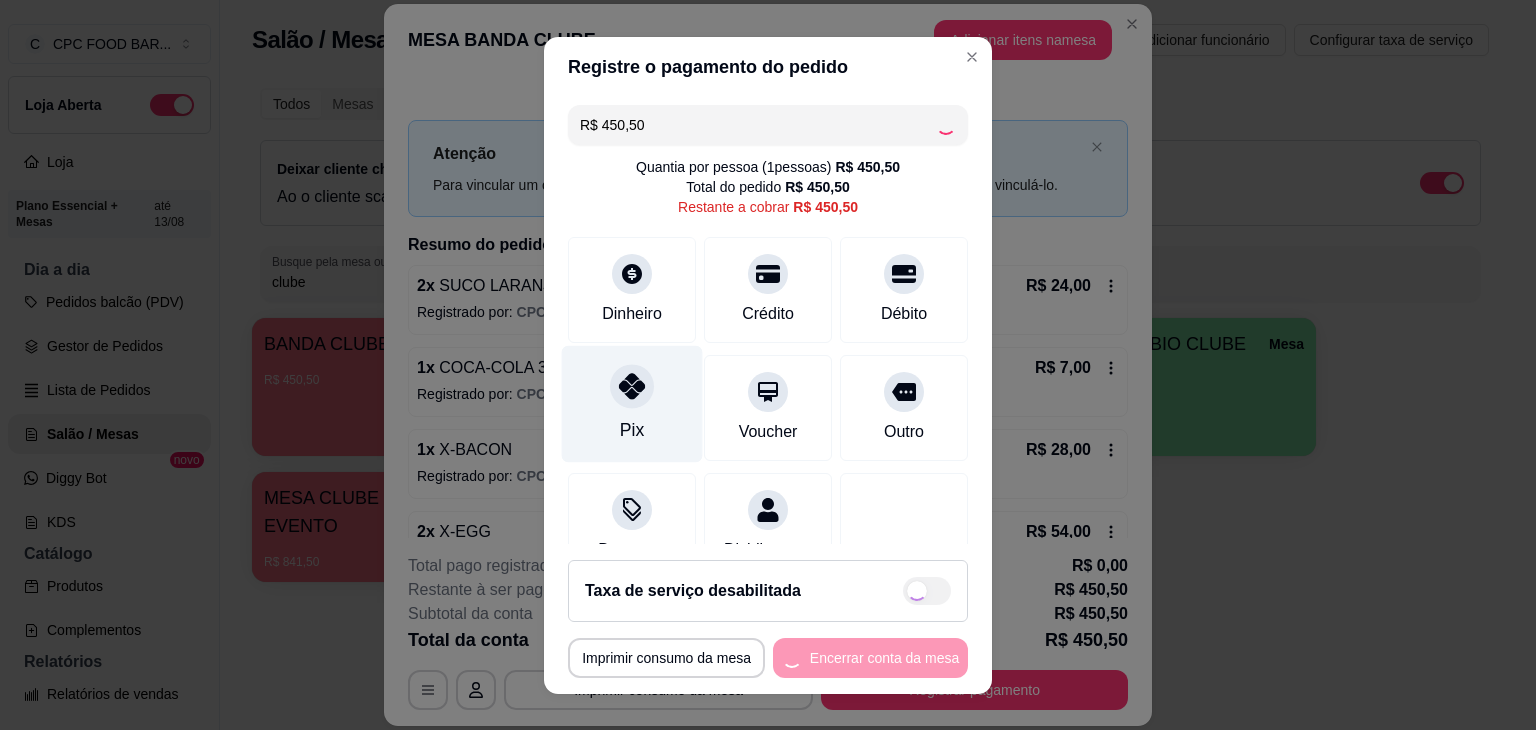 type on "R$ 0,00" 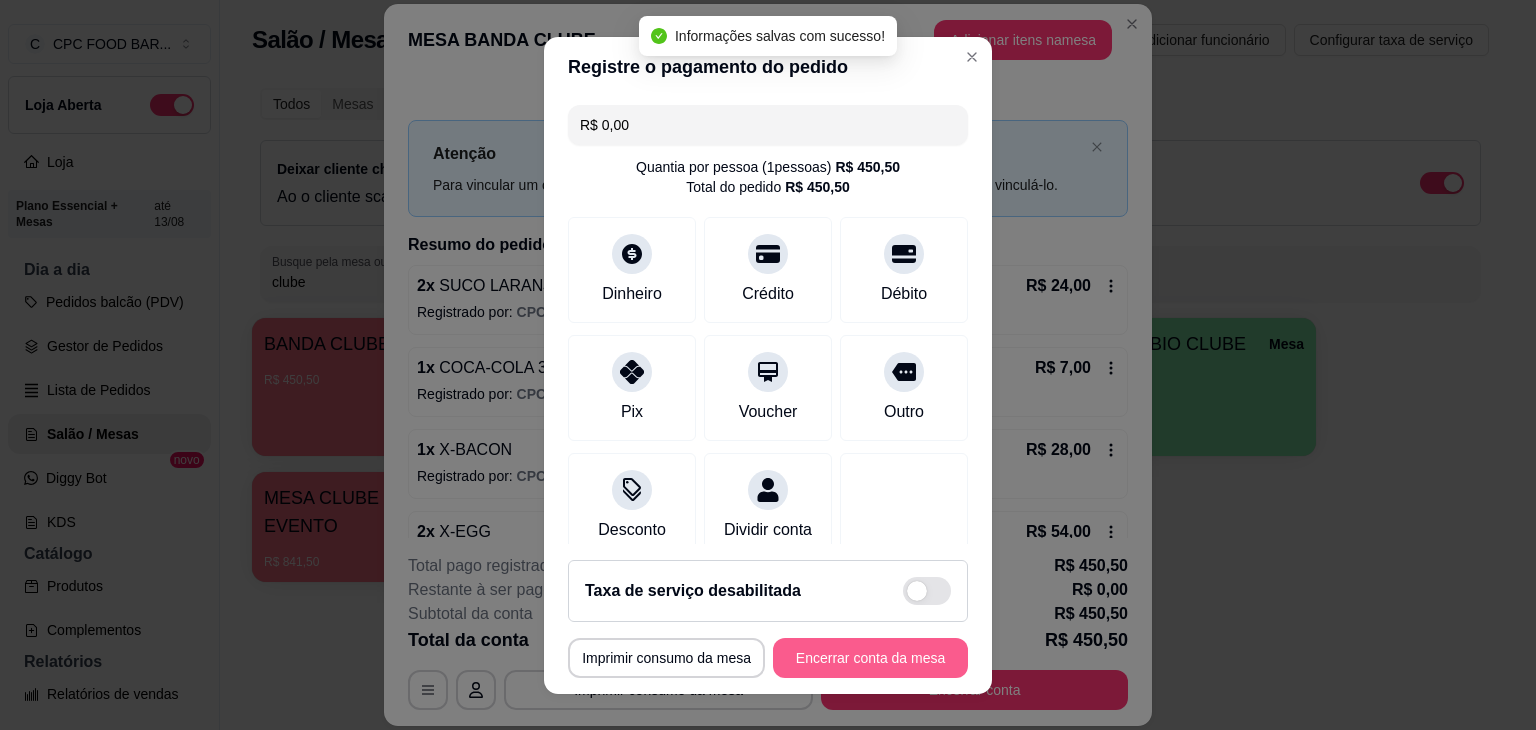 click on "Encerrar conta da mesa" at bounding box center (870, 658) 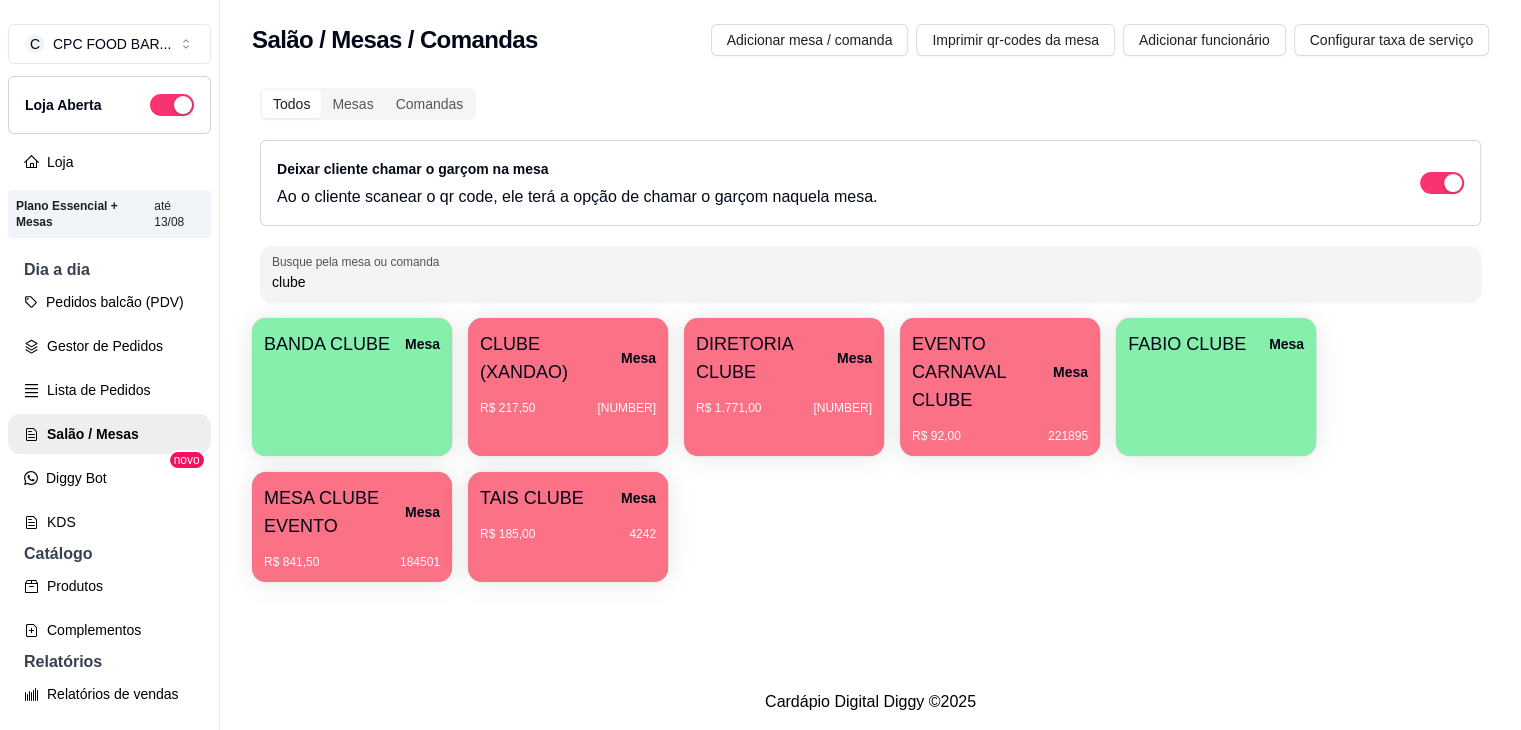 click on "R$ 217,50 [NUMBER]" at bounding box center (568, 401) 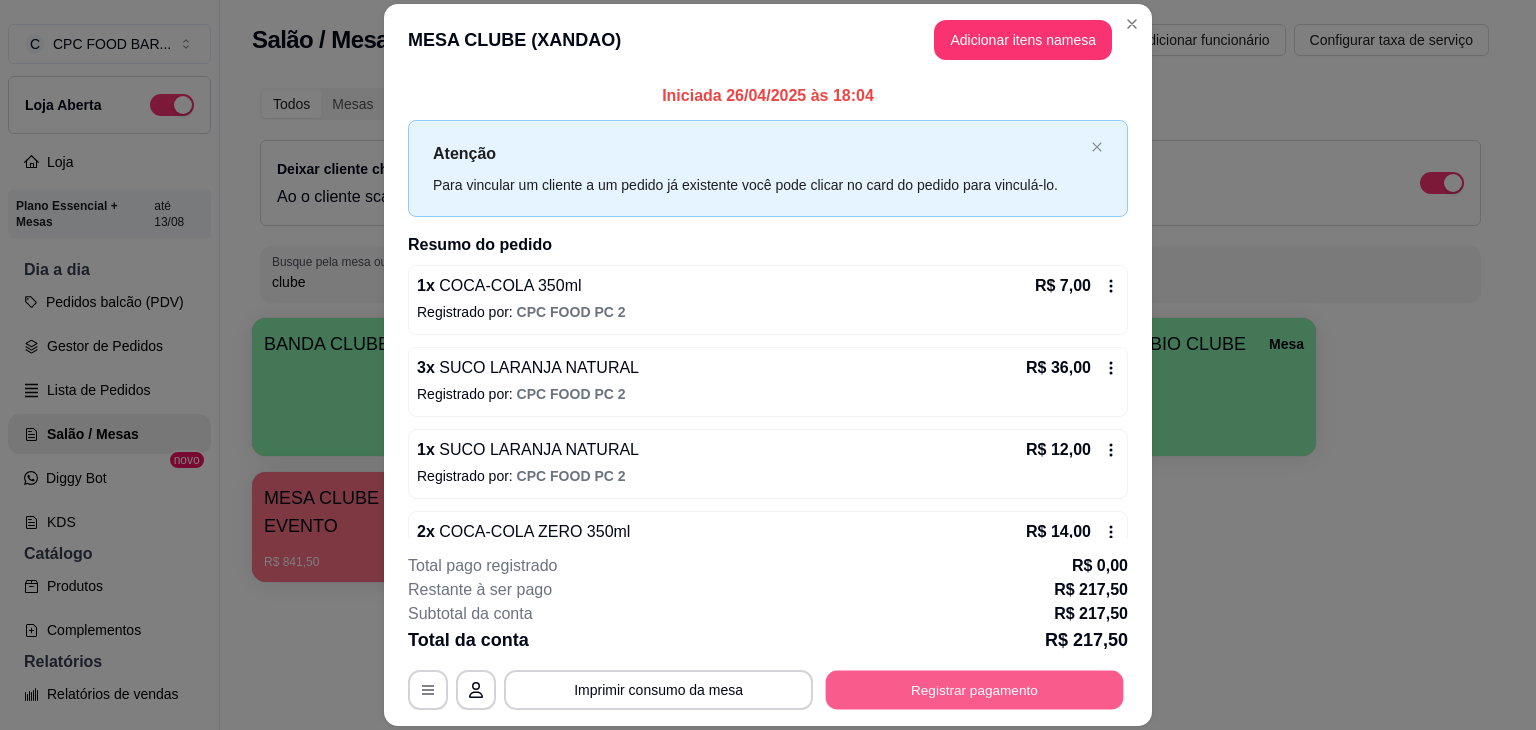 click on "Registrar pagamento" at bounding box center [975, 690] 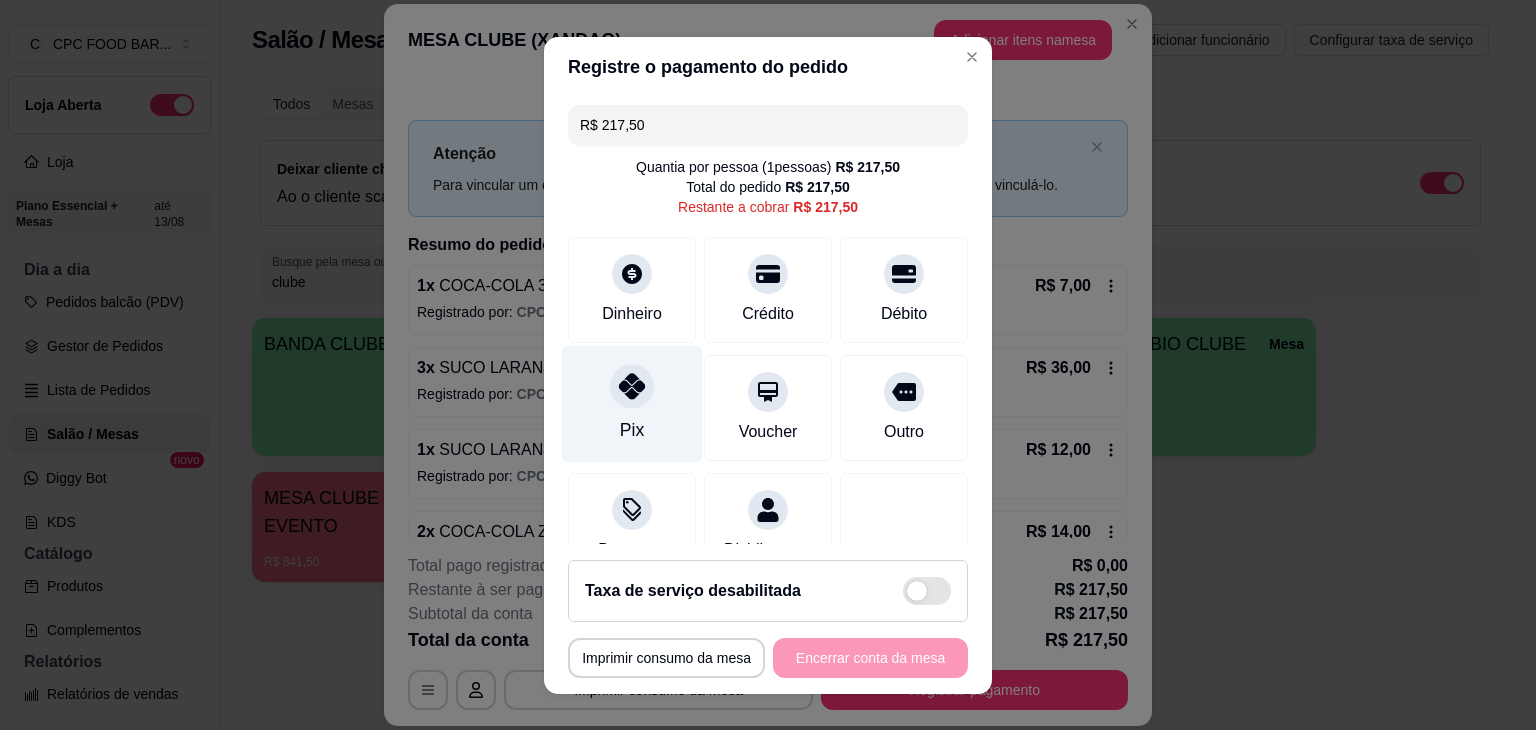 click 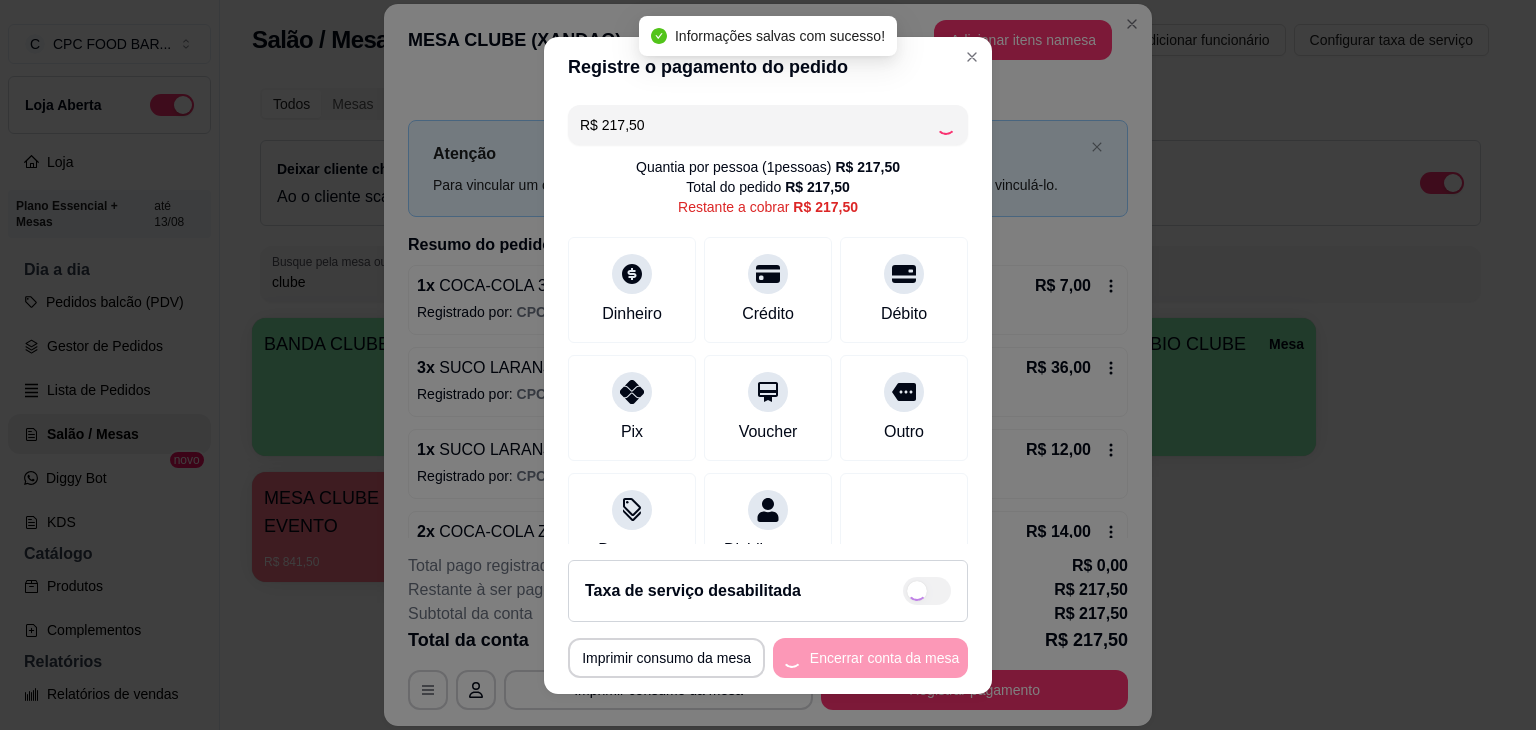 type on "R$ 0,00" 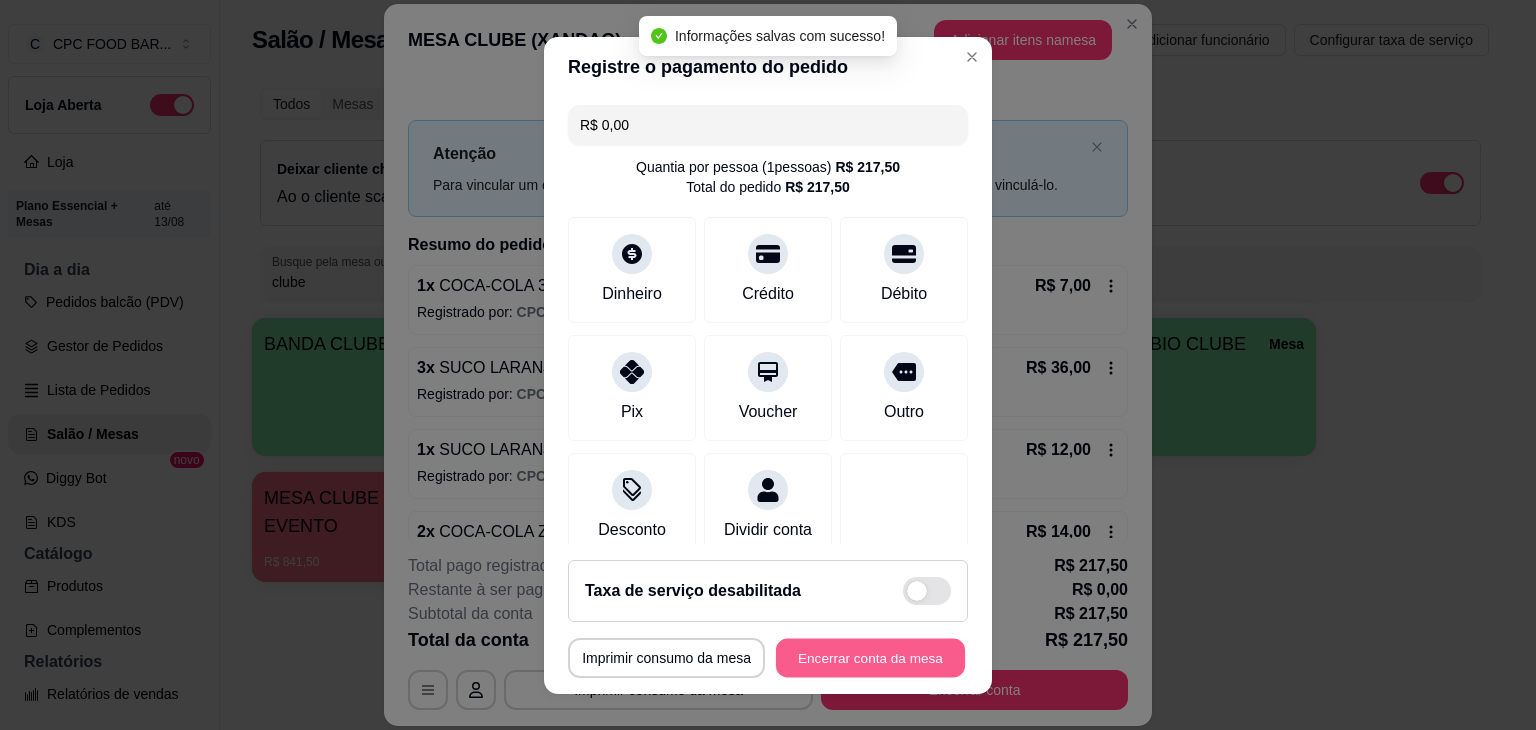 click on "Encerrar conta da mesa" at bounding box center [870, 657] 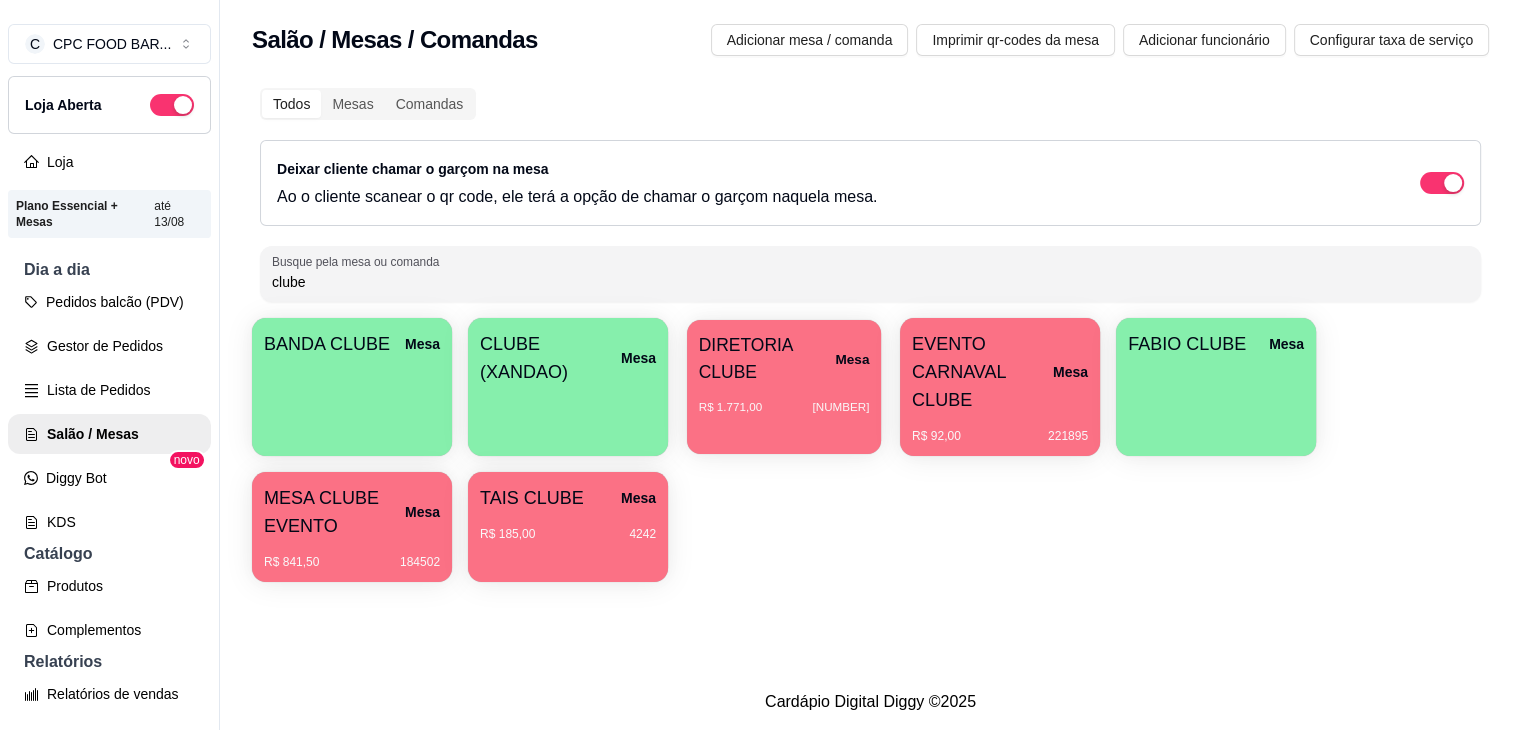 click on "R$ 1.771,00 [NUMBER]" at bounding box center (784, 400) 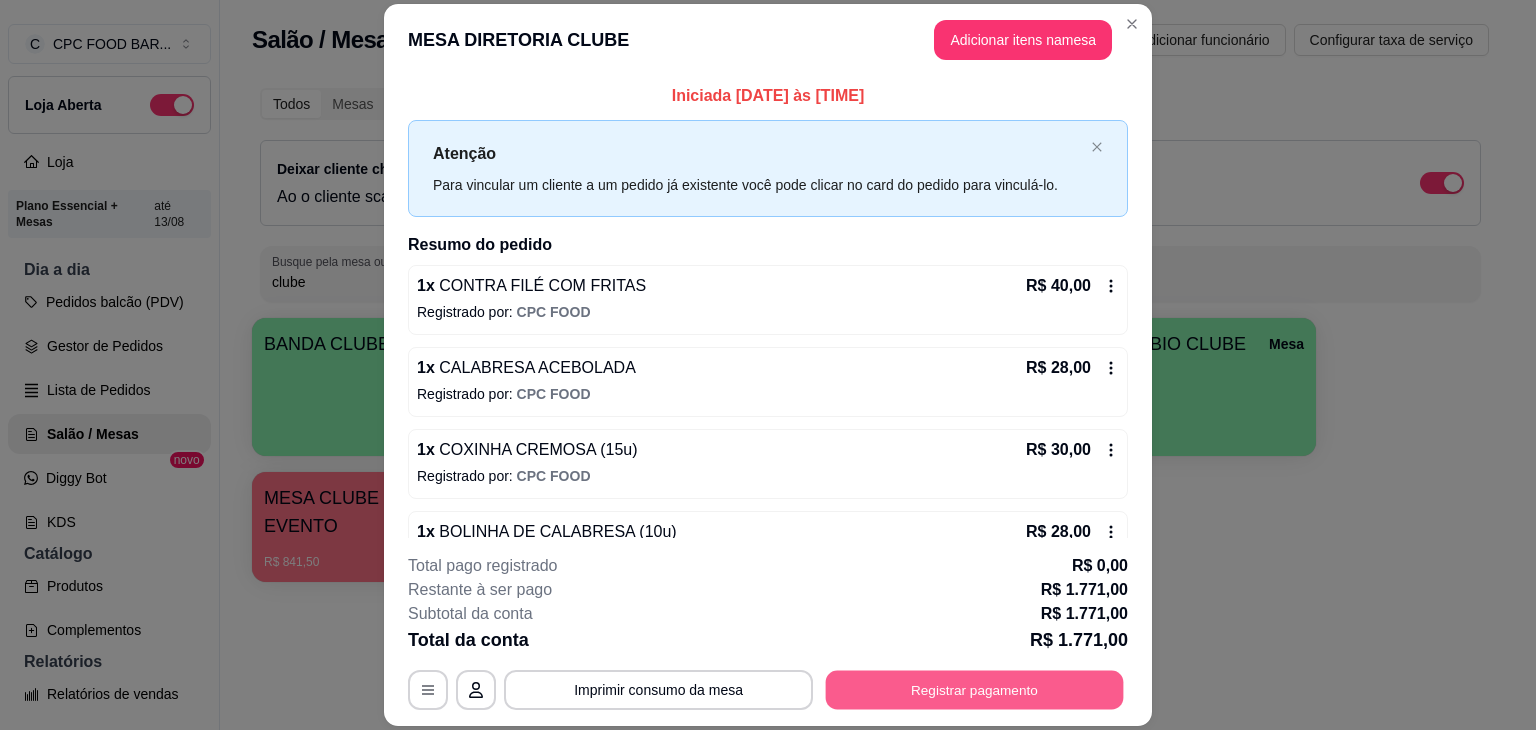 click on "Registrar pagamento" at bounding box center [975, 690] 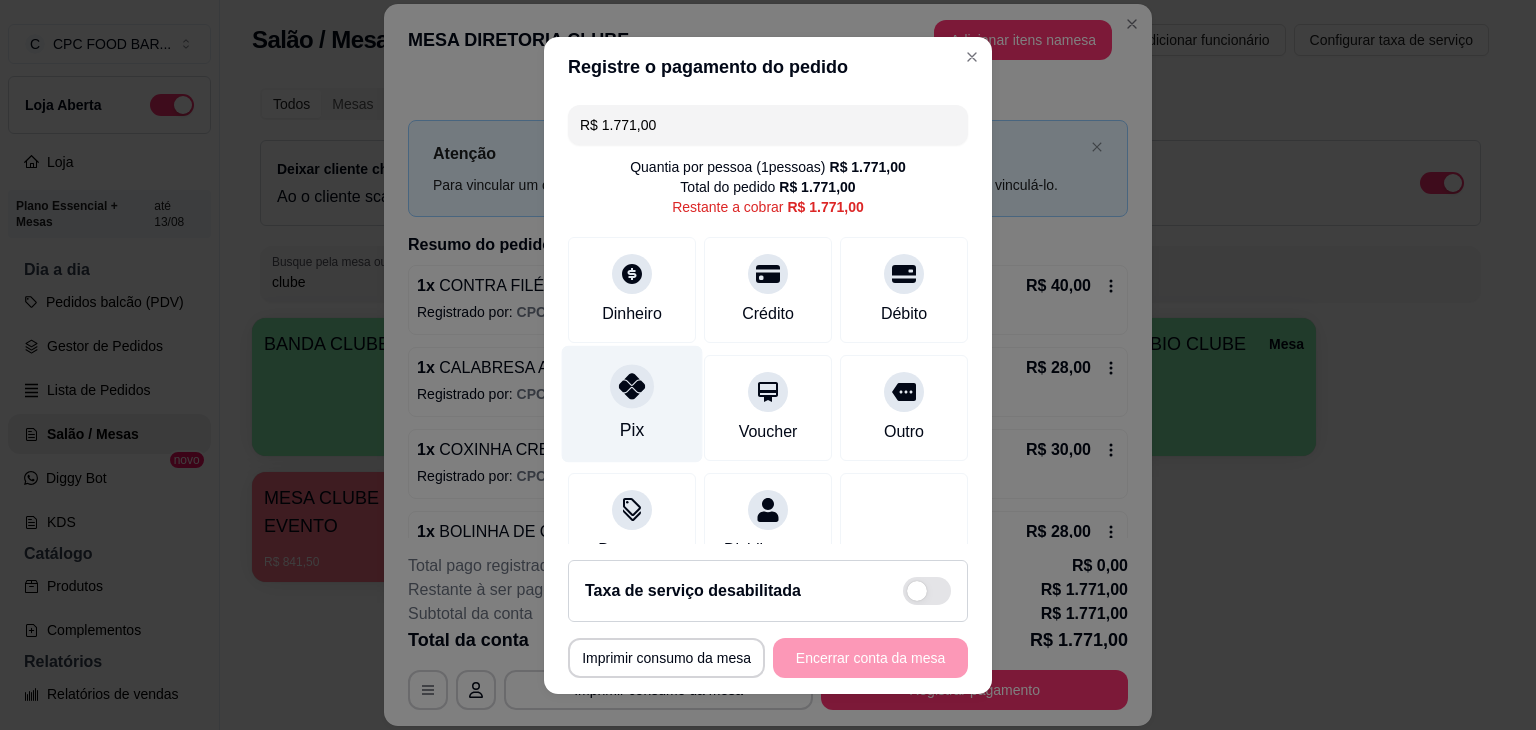 click on "Pix" at bounding box center (632, 403) 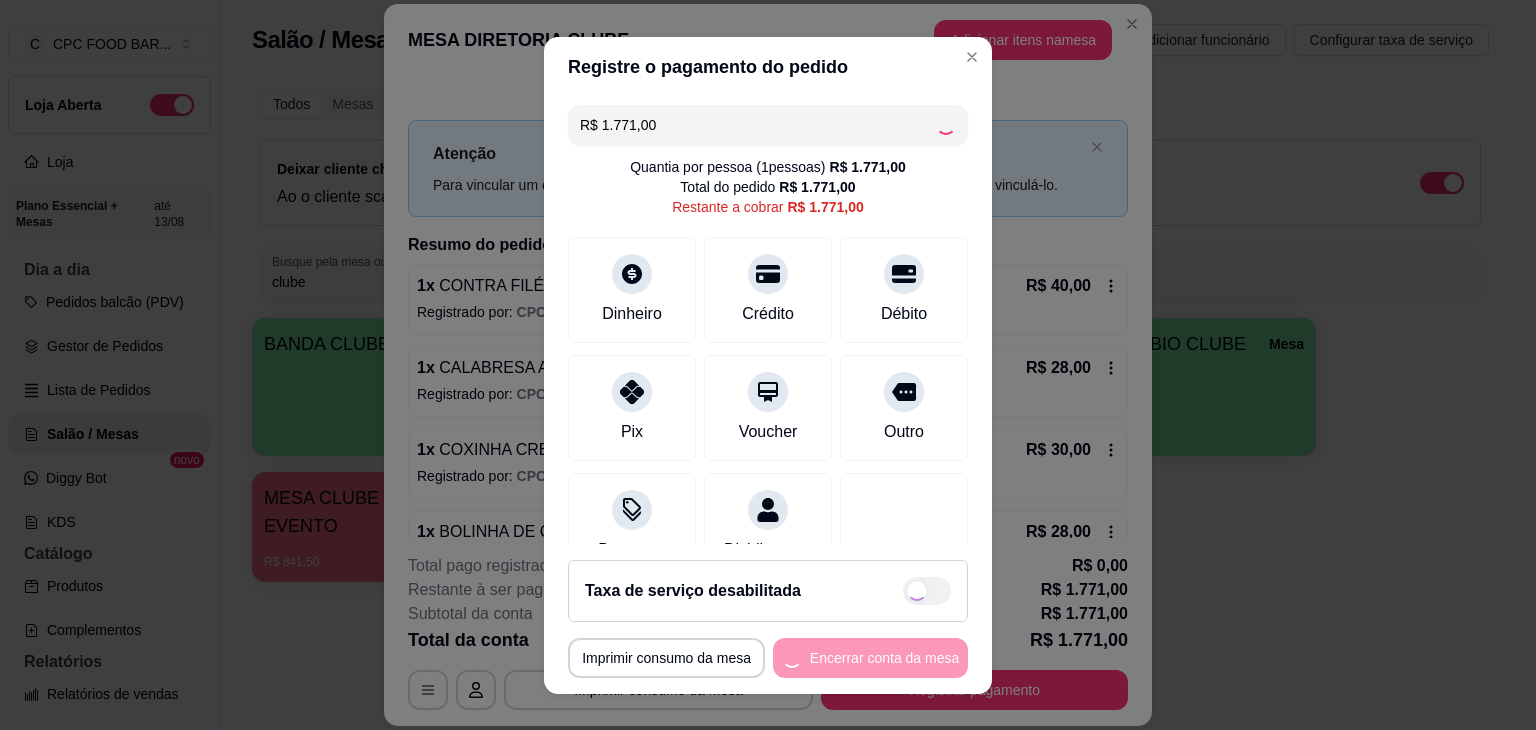 type on "R$ 0,00" 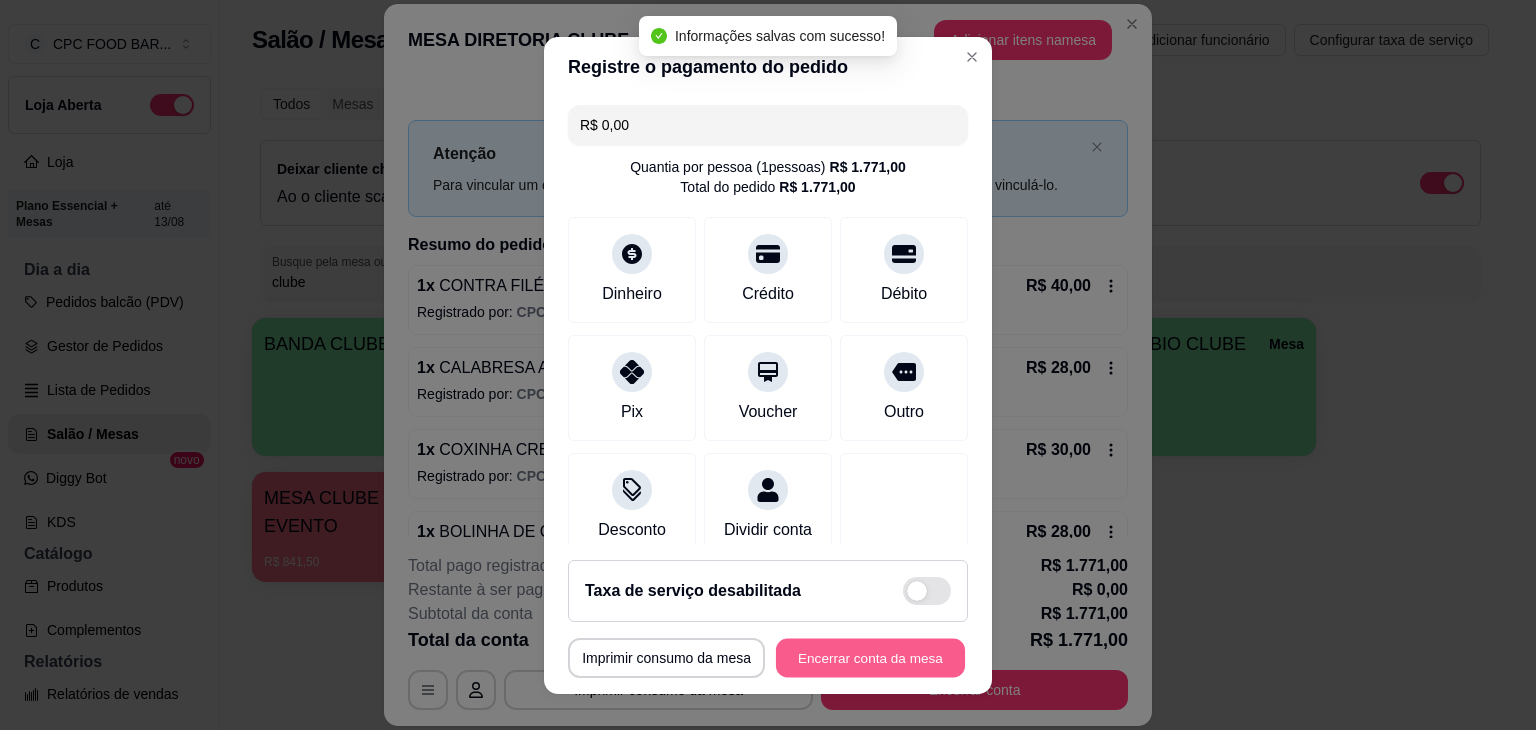 click on "Encerrar conta da mesa" at bounding box center (870, 657) 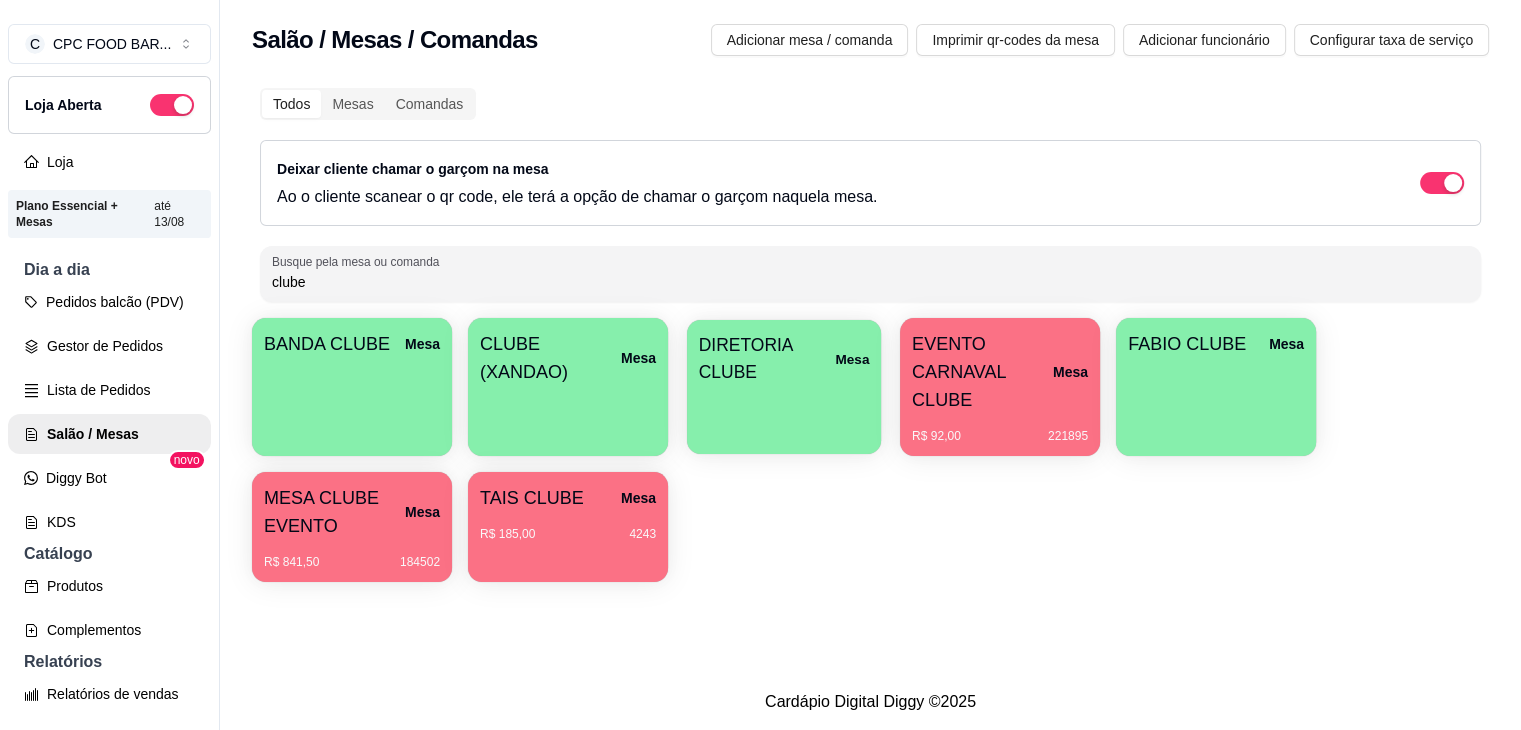 click on "DIRETORIA CLUBE Mesa" at bounding box center (784, 387) 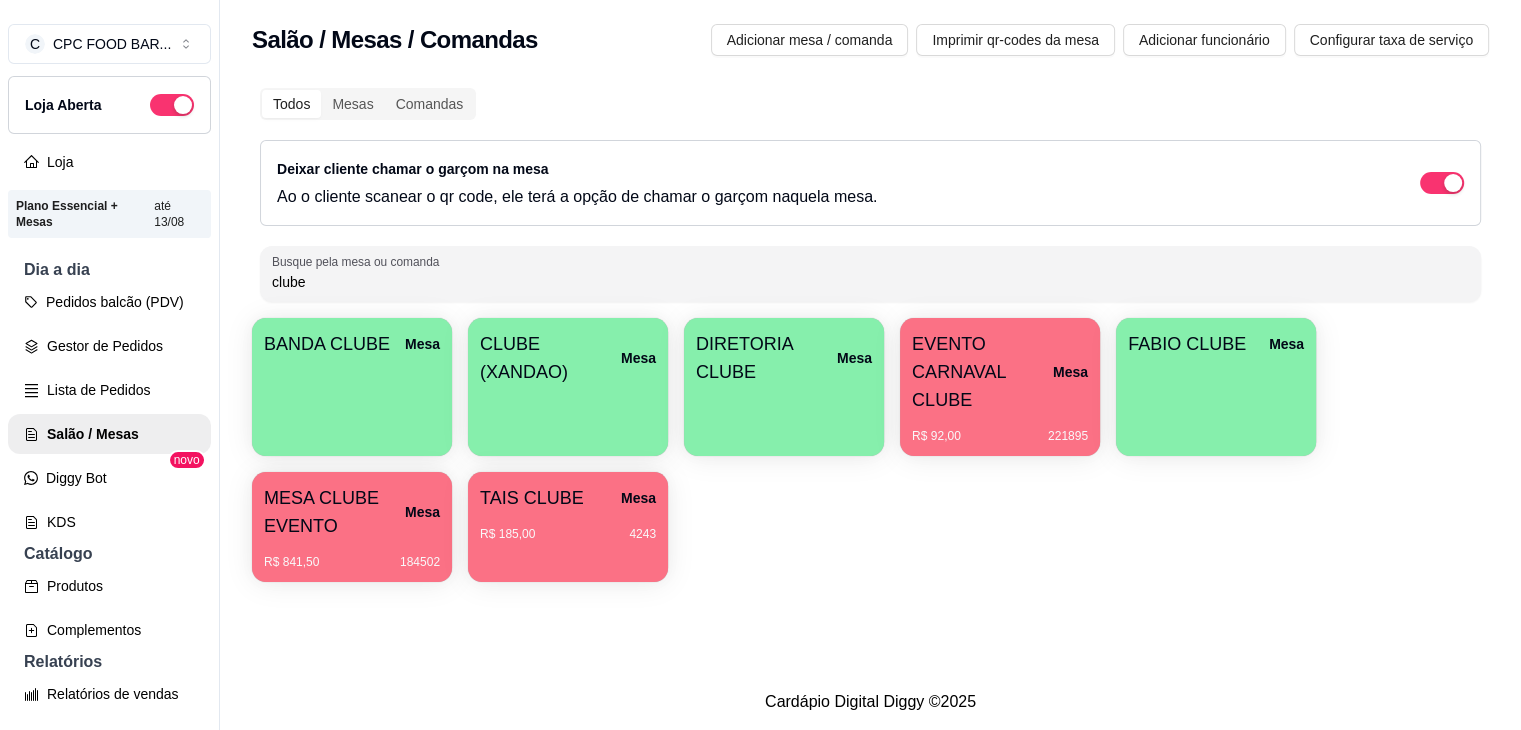 click on "R$ 92,00 [NUMBER]" at bounding box center (1000, 429) 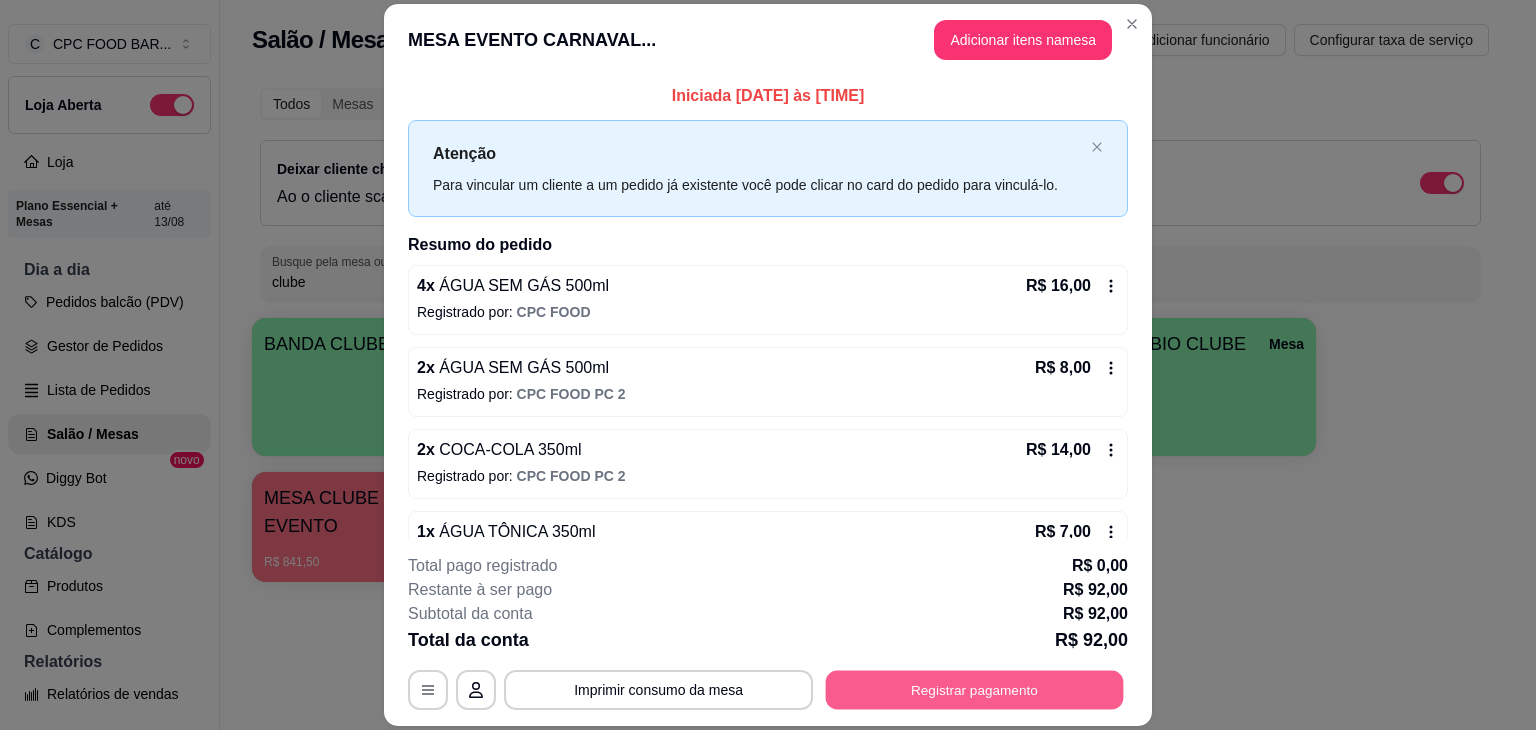 click on "Registrar pagamento" at bounding box center [975, 690] 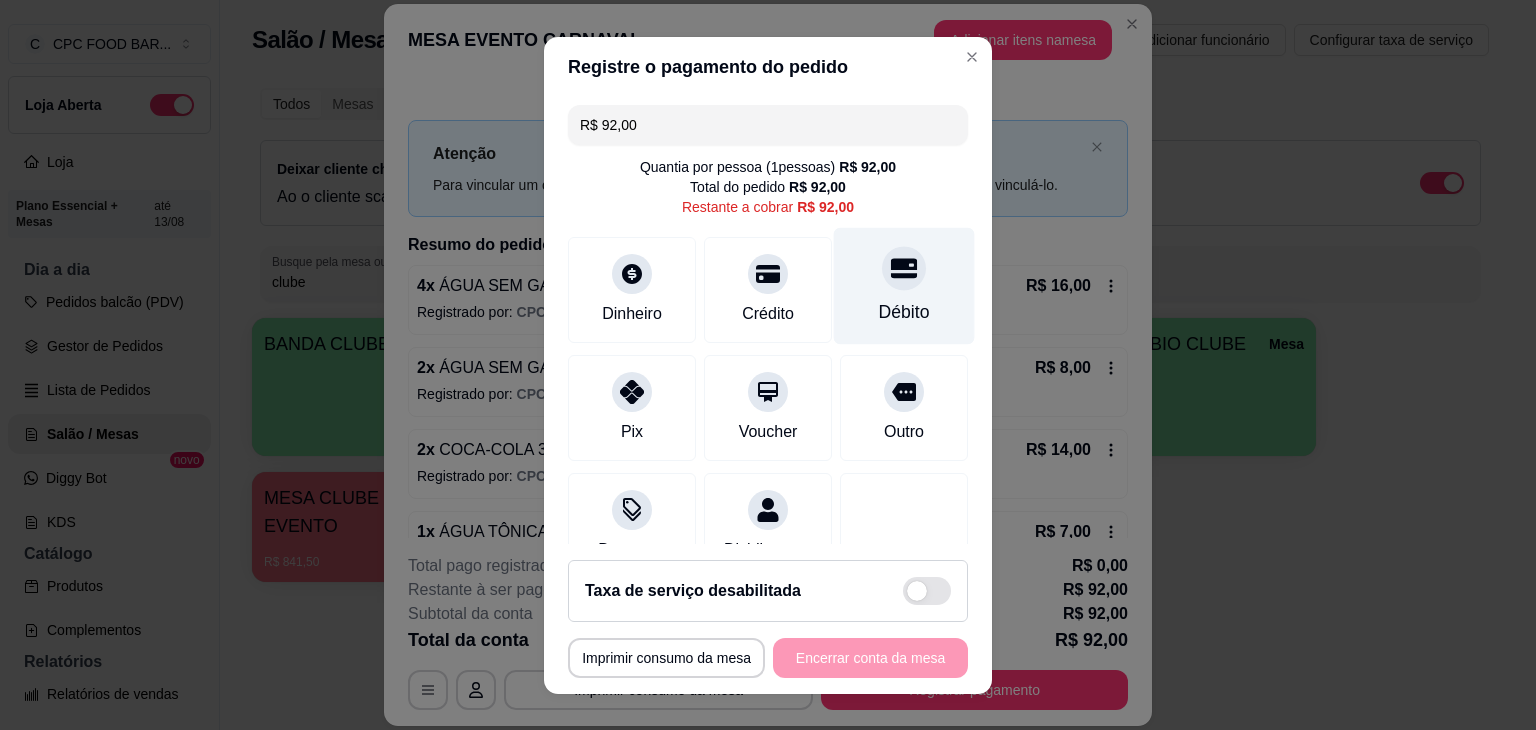 click on "Débito" at bounding box center (904, 285) 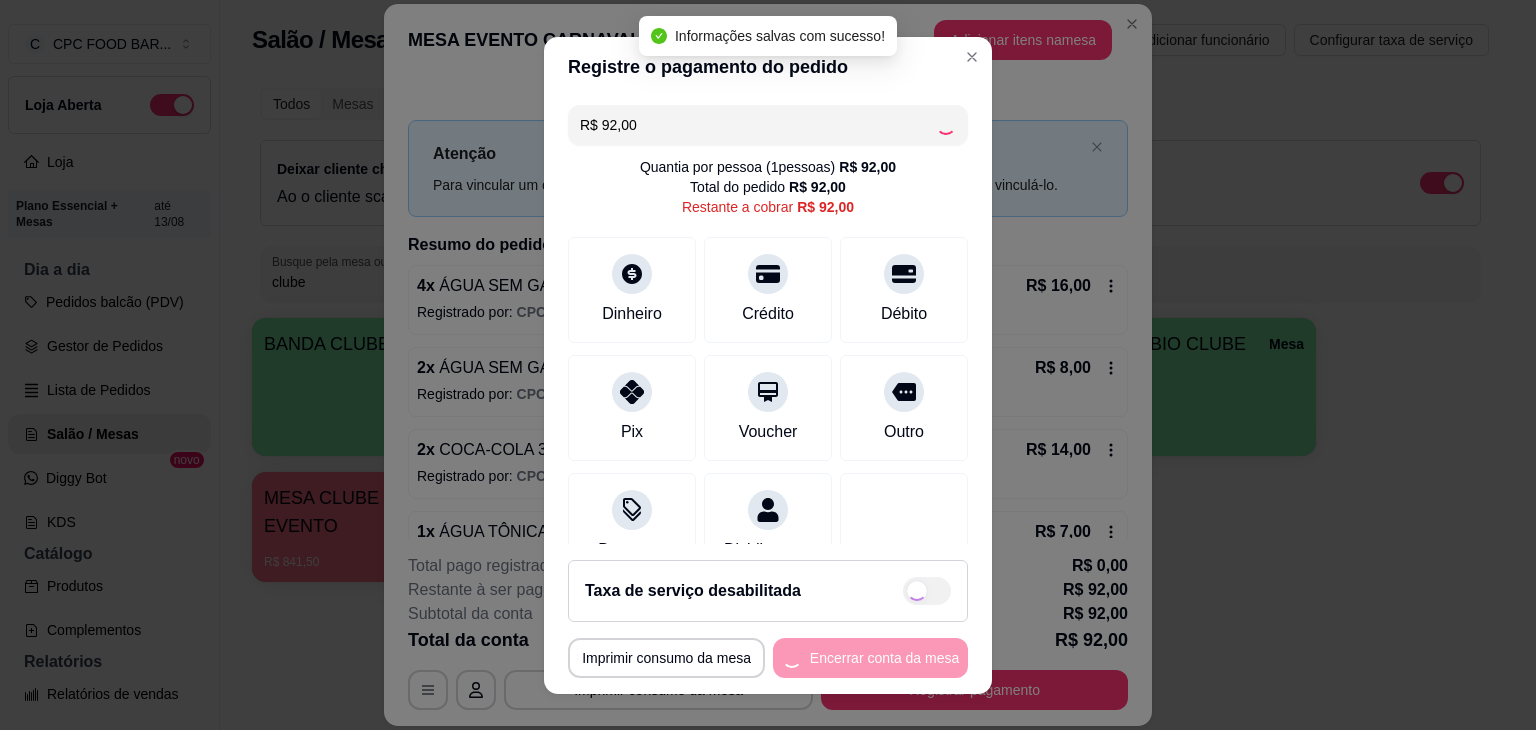 type on "R$ 0,00" 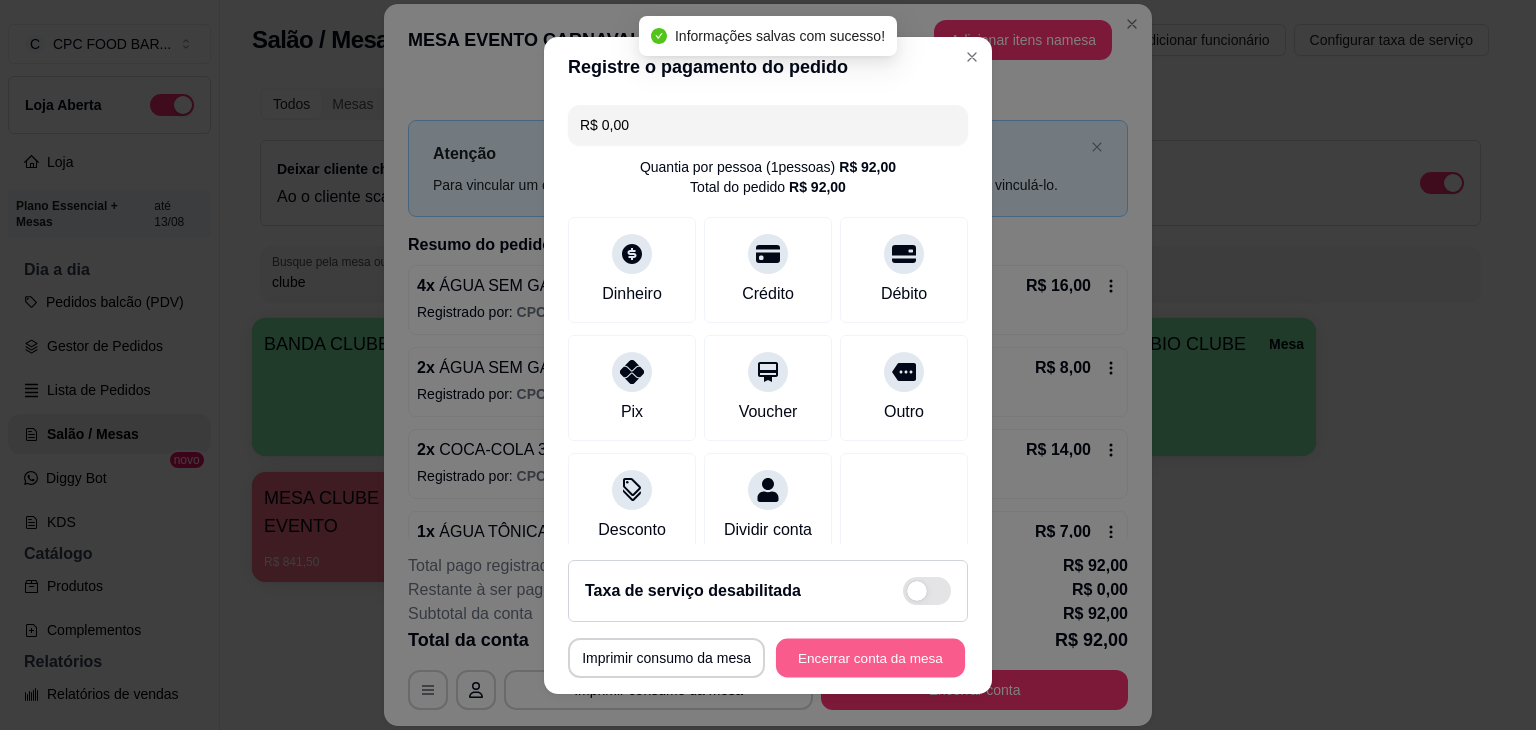 click on "Encerrar conta da mesa" at bounding box center [870, 657] 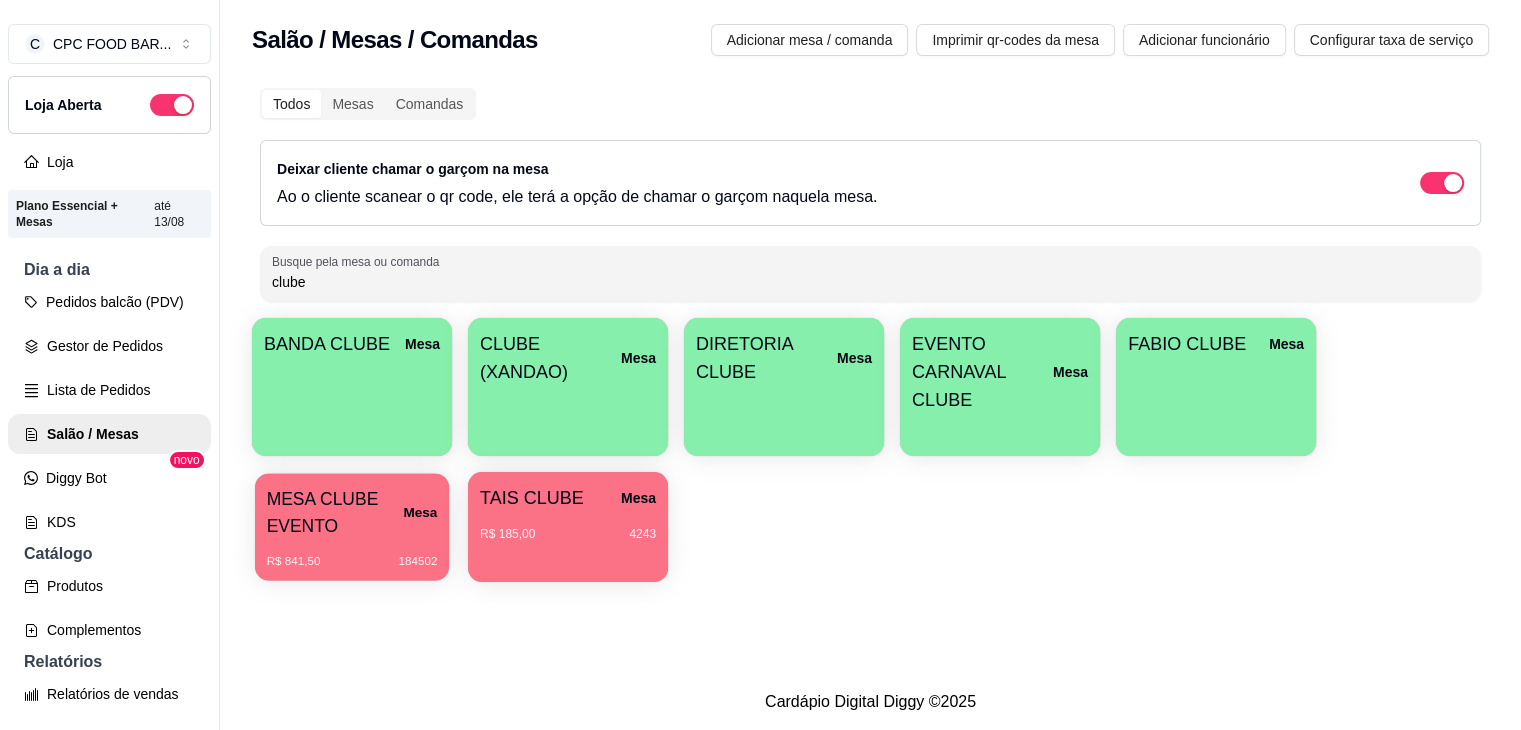 click on "MESA CLUBE EVENTO" at bounding box center (335, 512) 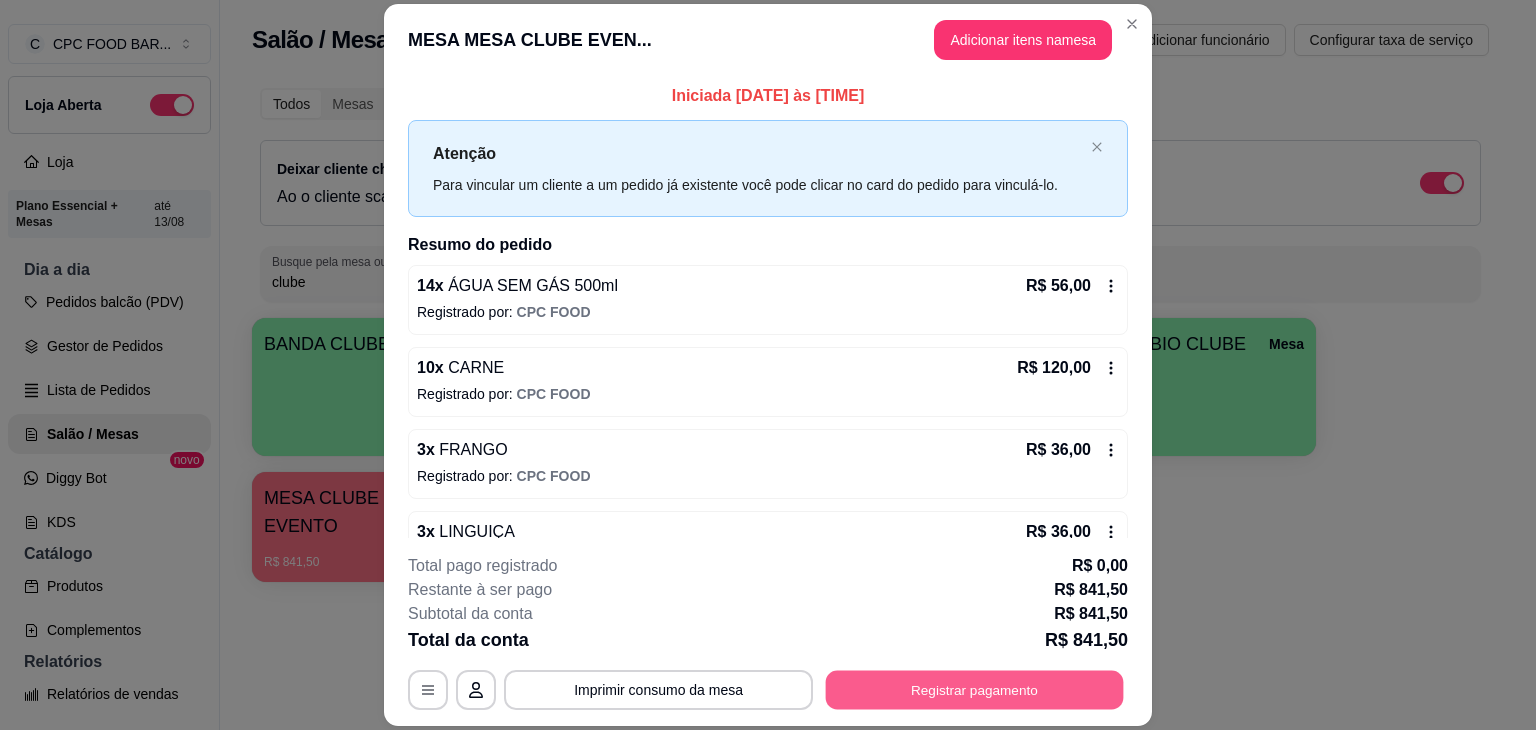 click on "Registrar pagamento" at bounding box center (975, 690) 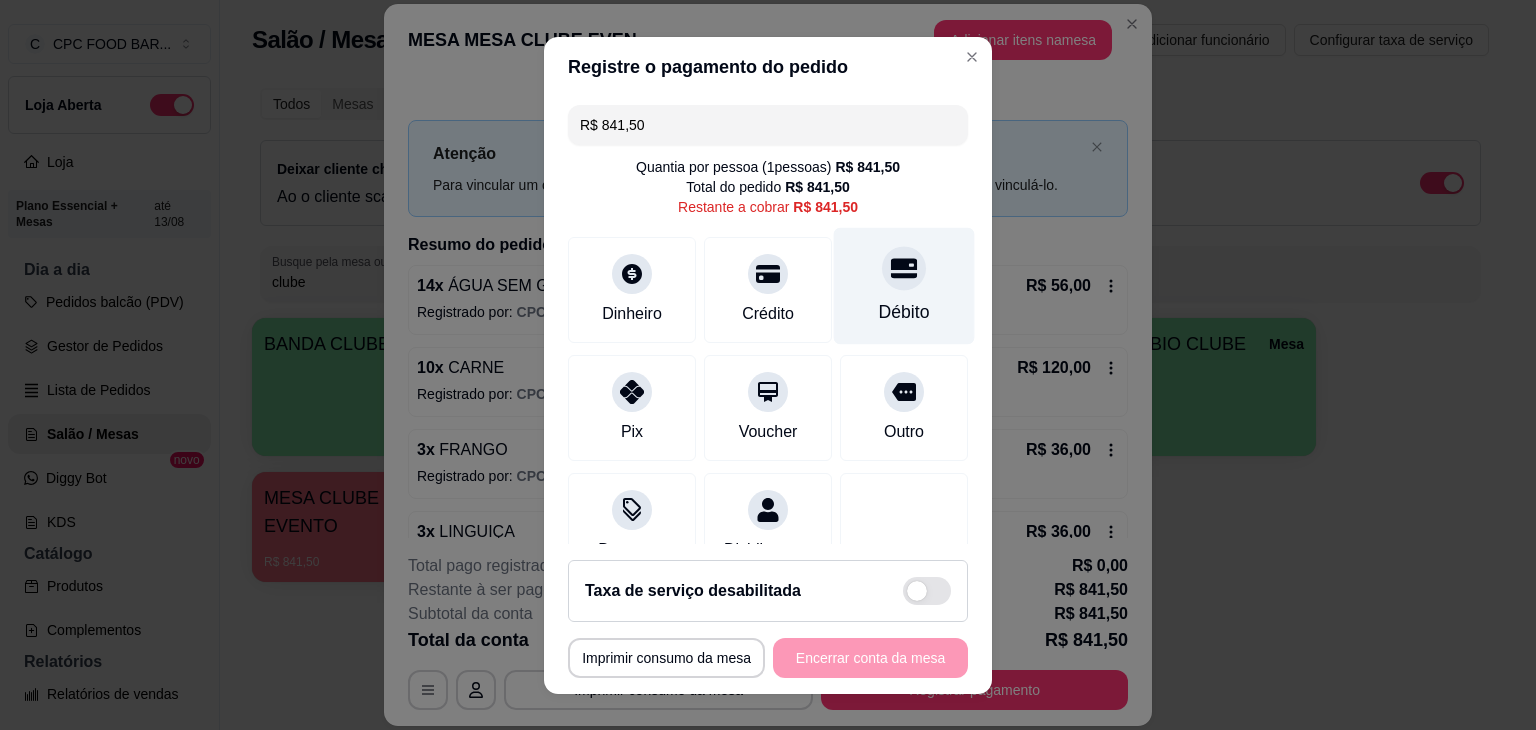 click on "Débito" at bounding box center (904, 285) 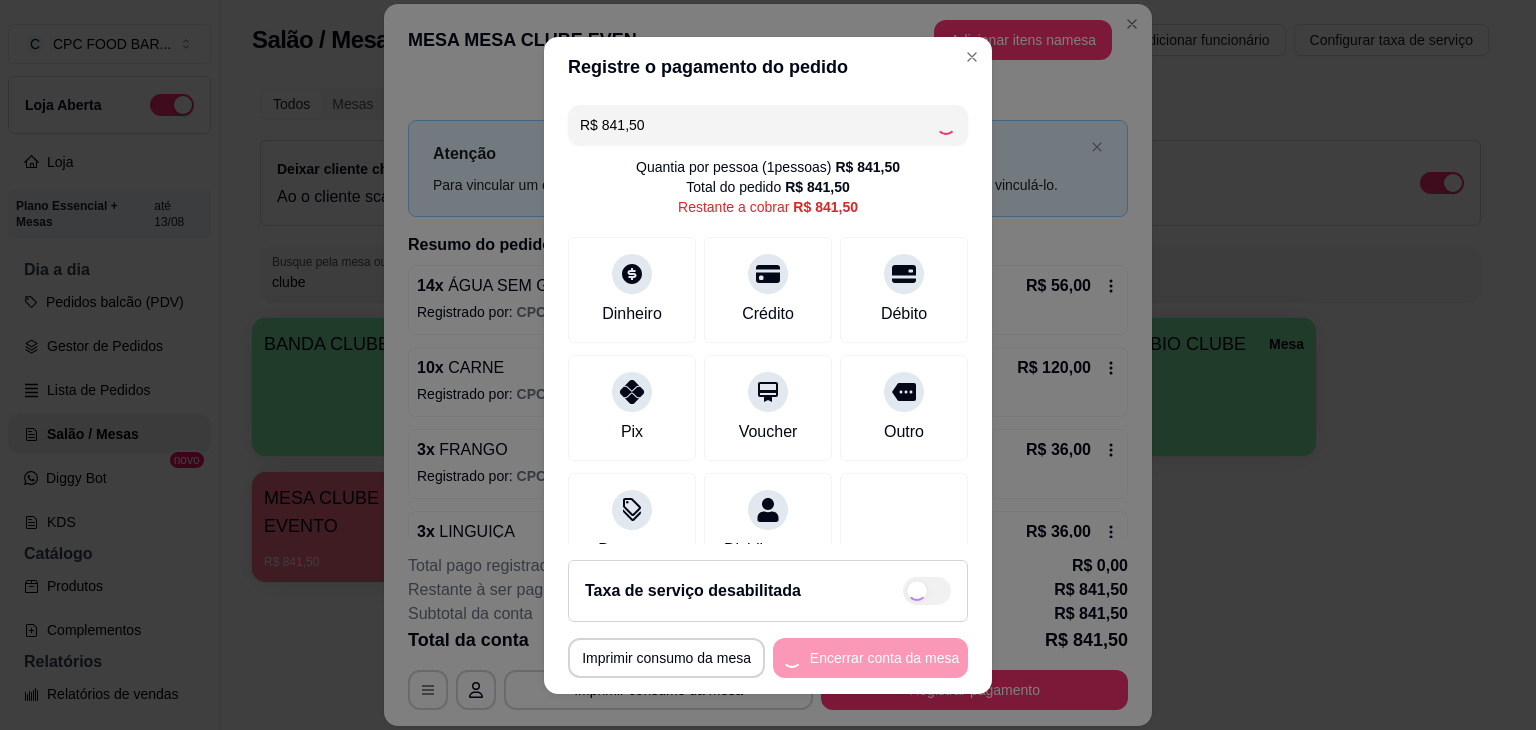 type on "R$ 0,00" 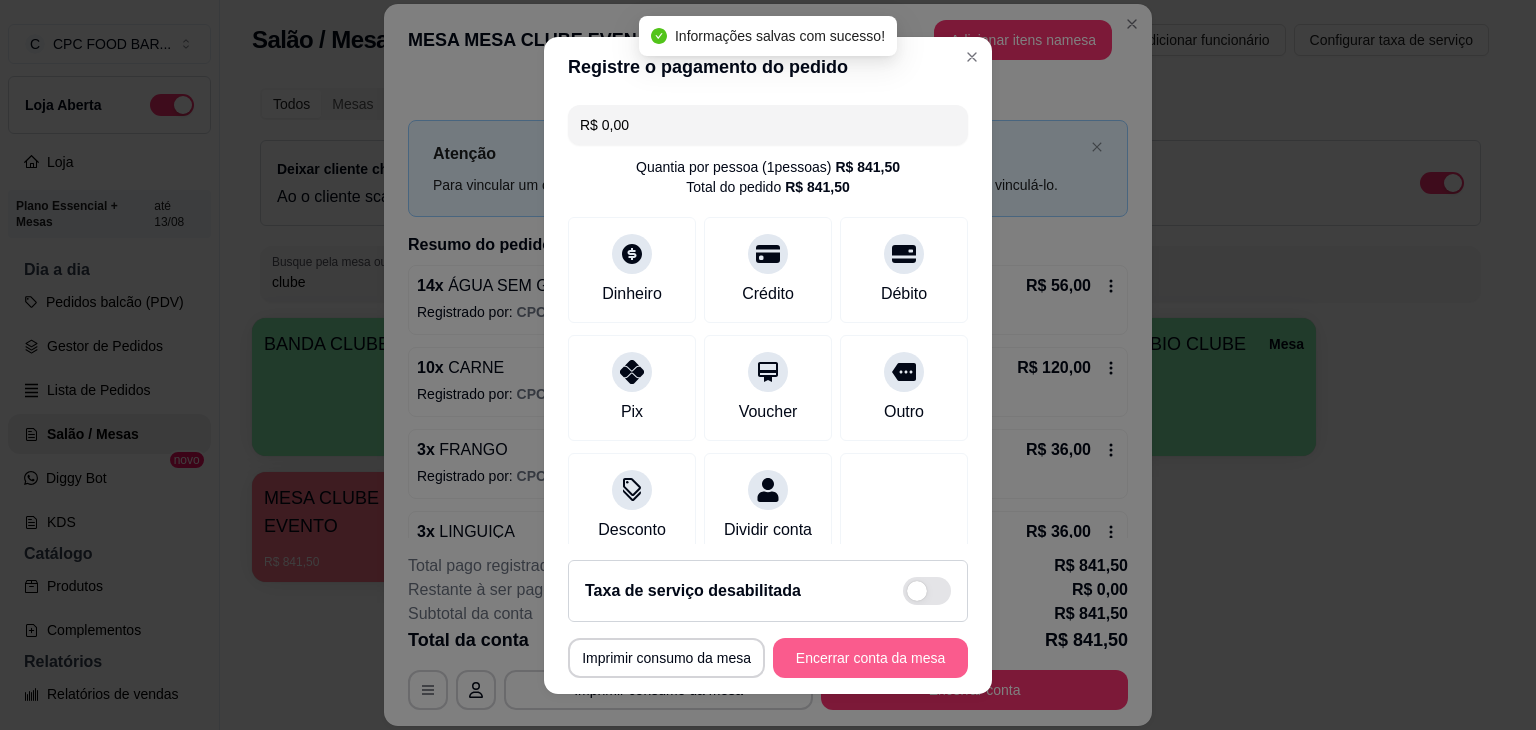 click on "Encerrar conta da mesa" at bounding box center (870, 658) 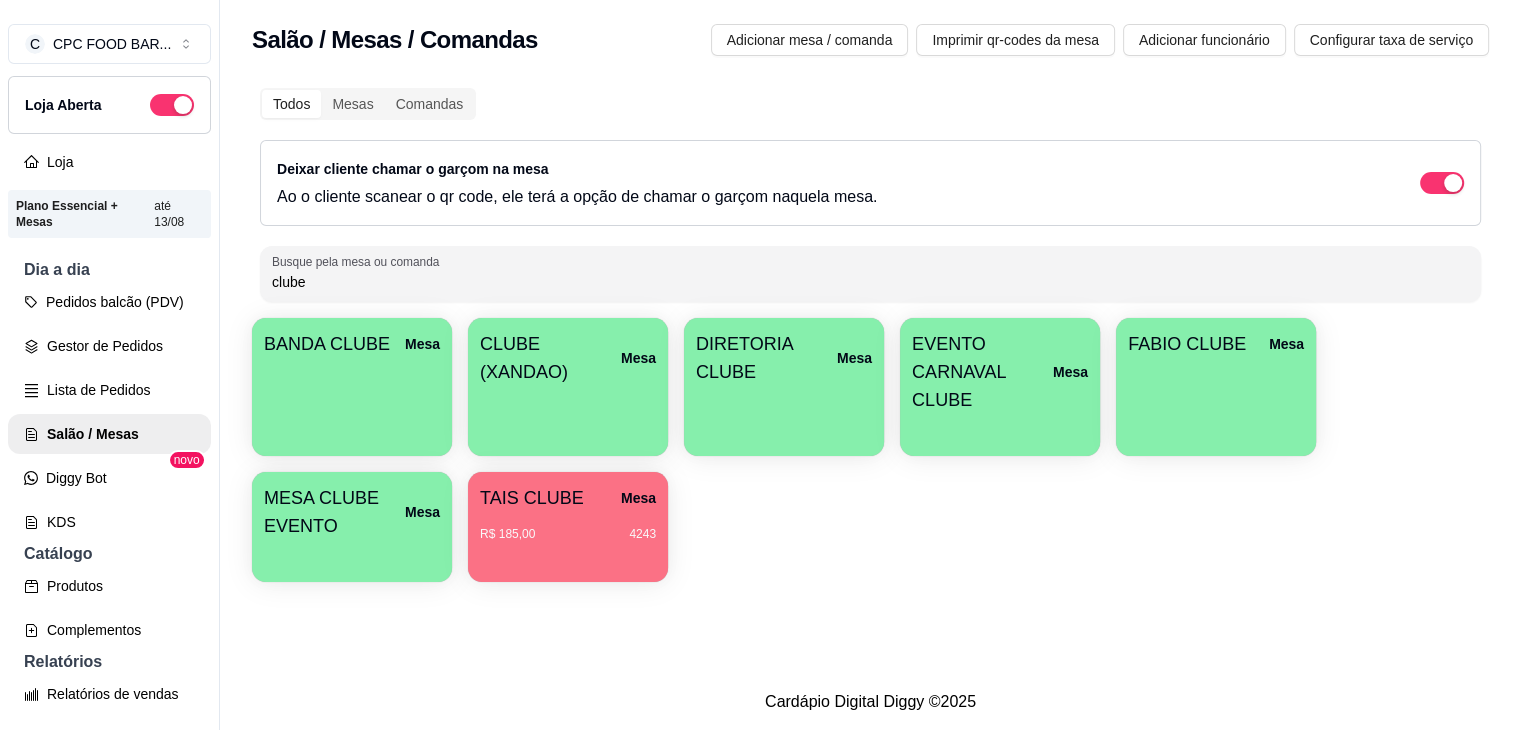 drag, startPoint x: 372, startPoint y: 272, endPoint x: 236, endPoint y: 273, distance: 136.00368 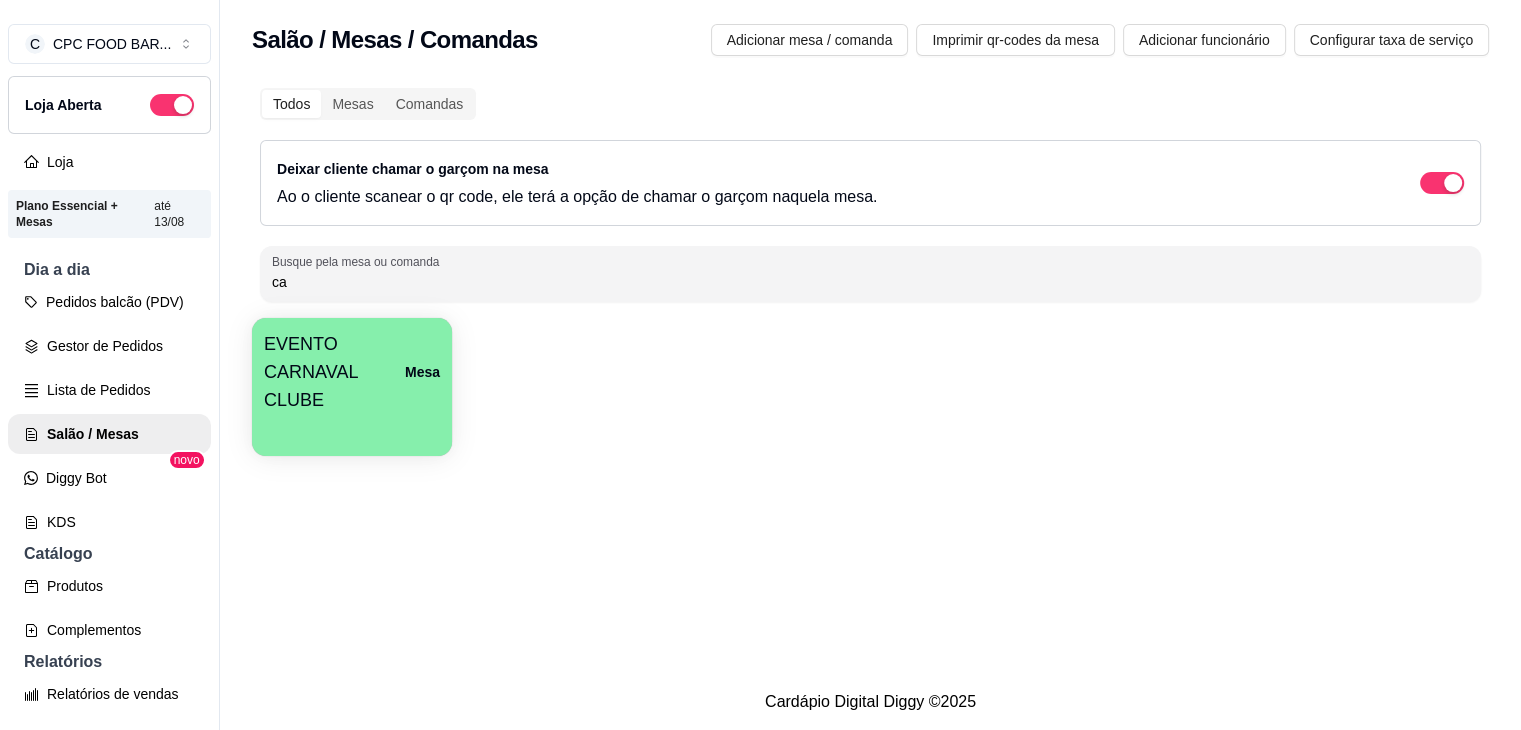 type on "c" 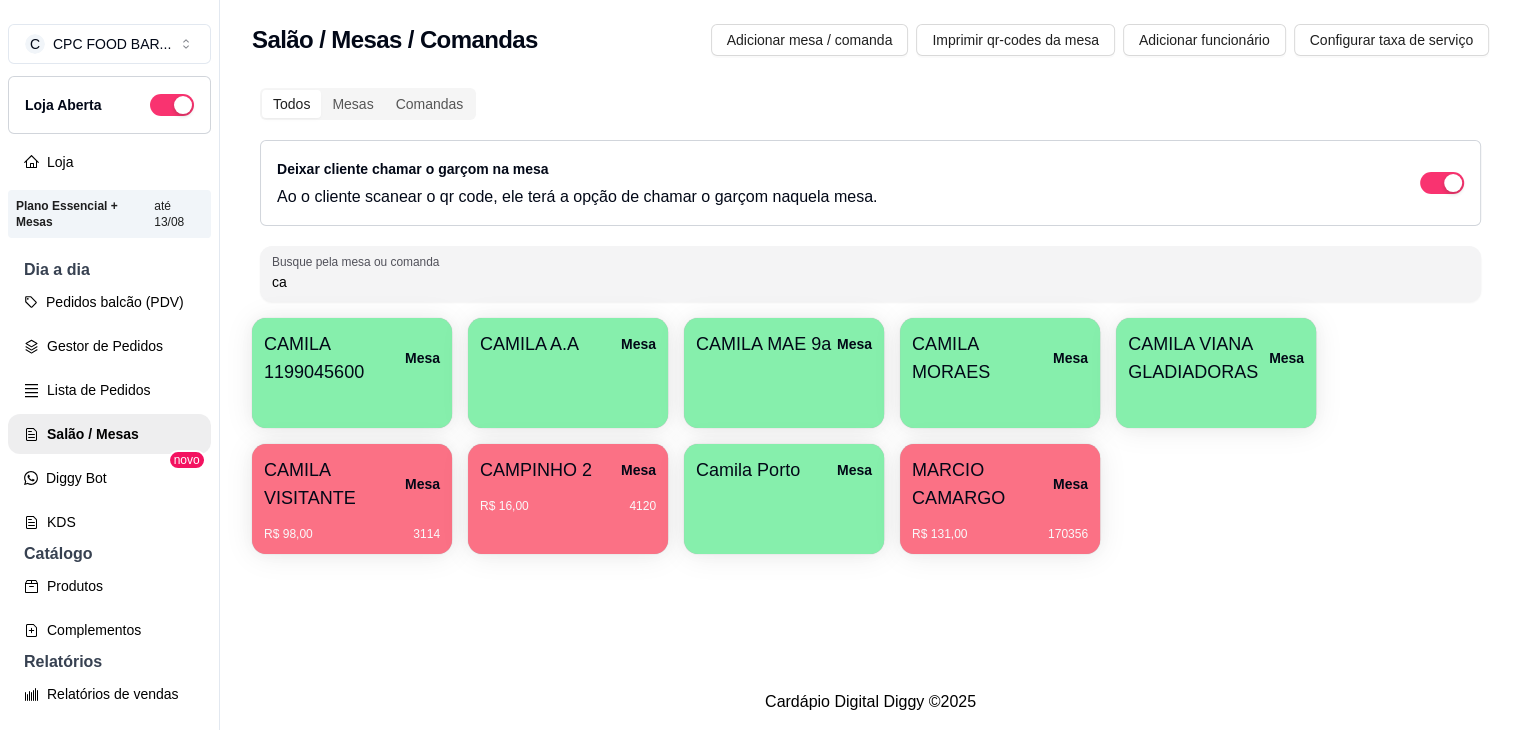 type on "c" 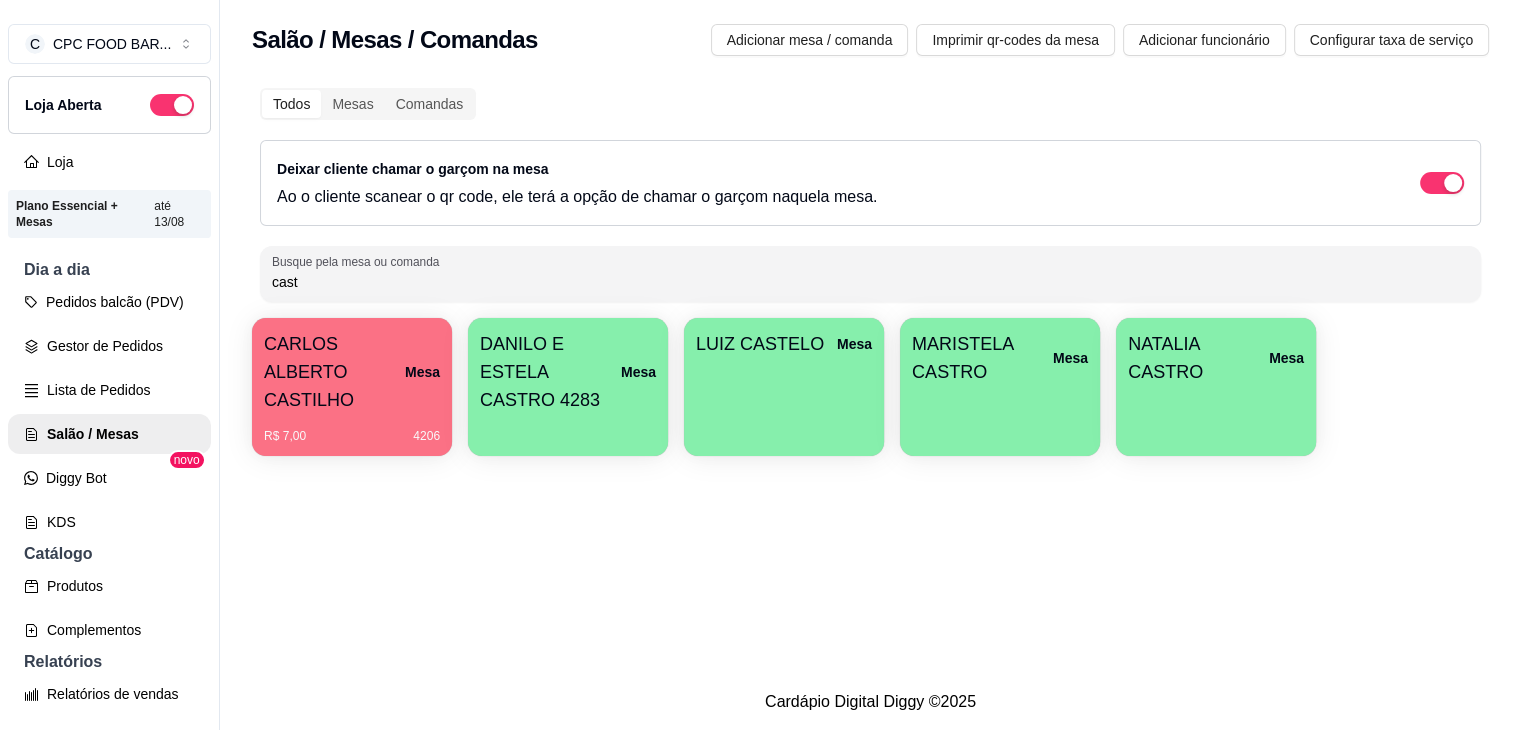 click on "[FIRST] [FIRST] Mesa" at bounding box center [352, 372] 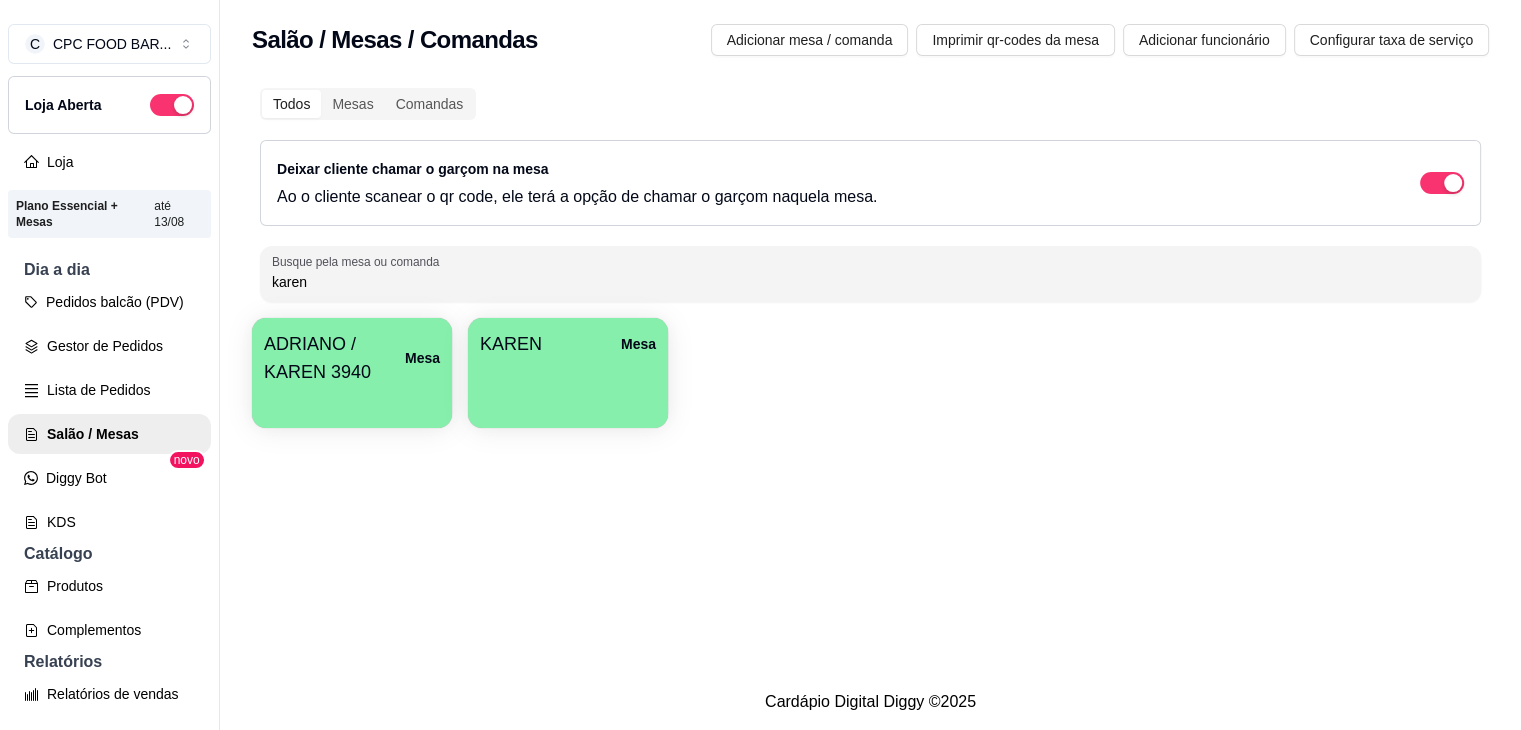 type on "karen" 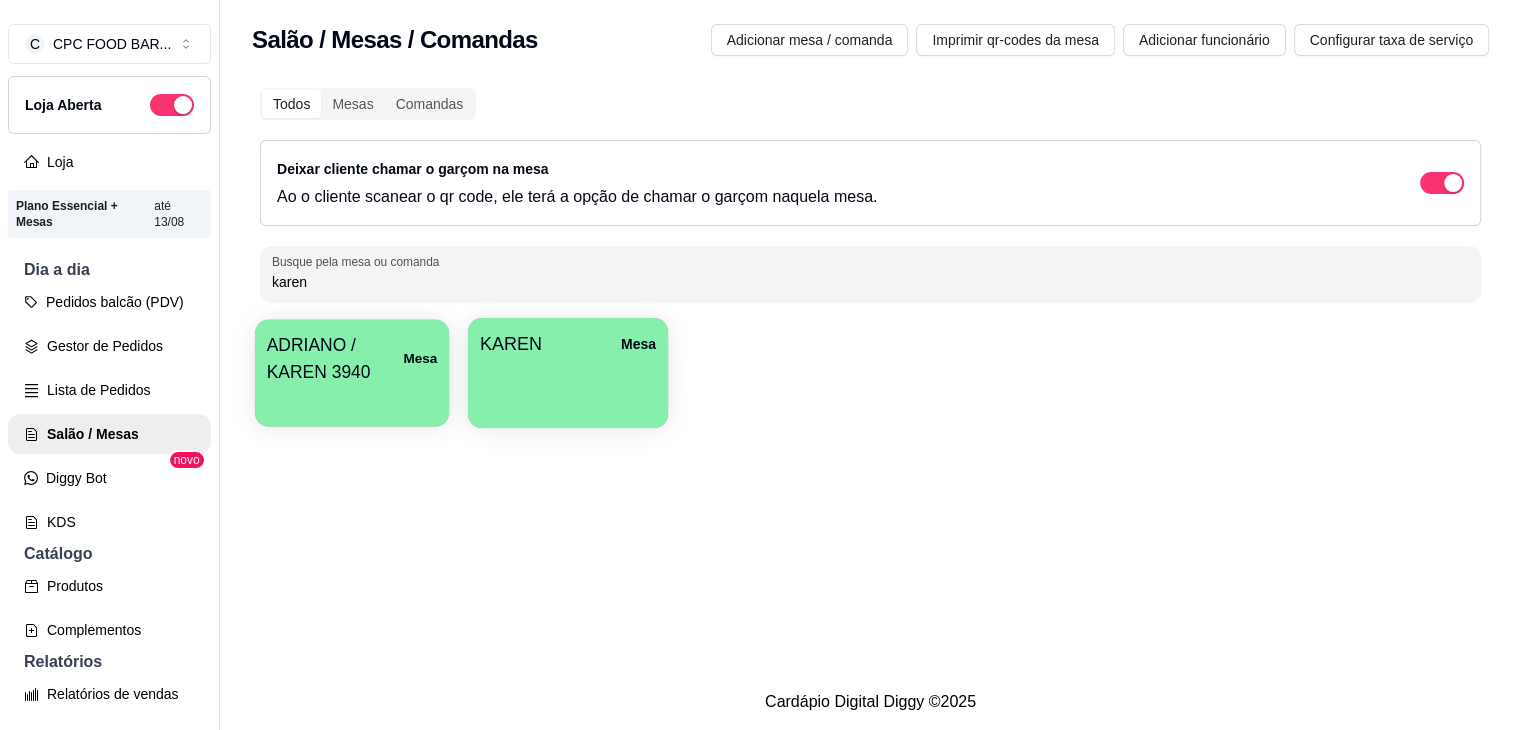 click on "ADRIANO / KAREN 3940" at bounding box center [335, 358] 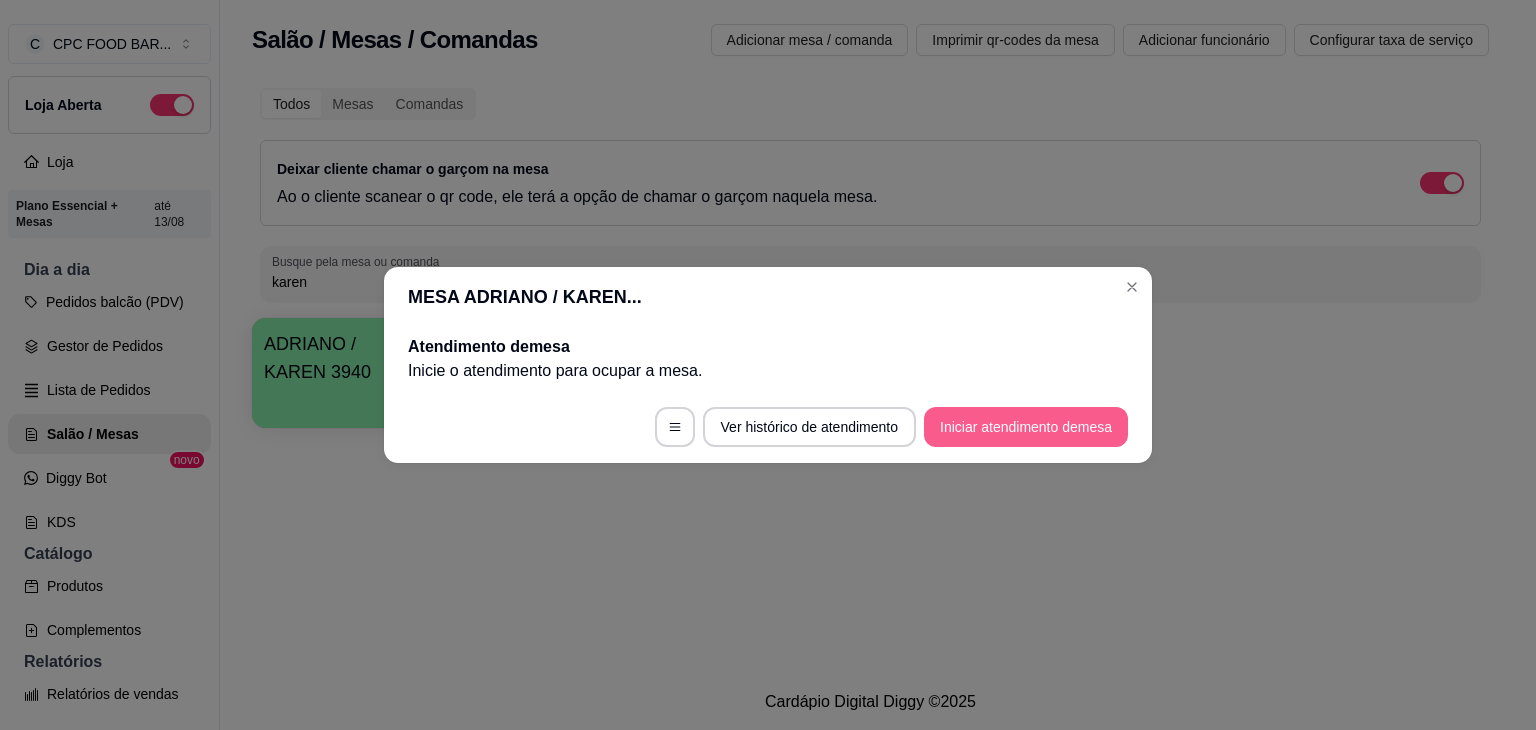 click on "Iniciar atendimento de  mesa" at bounding box center (1026, 427) 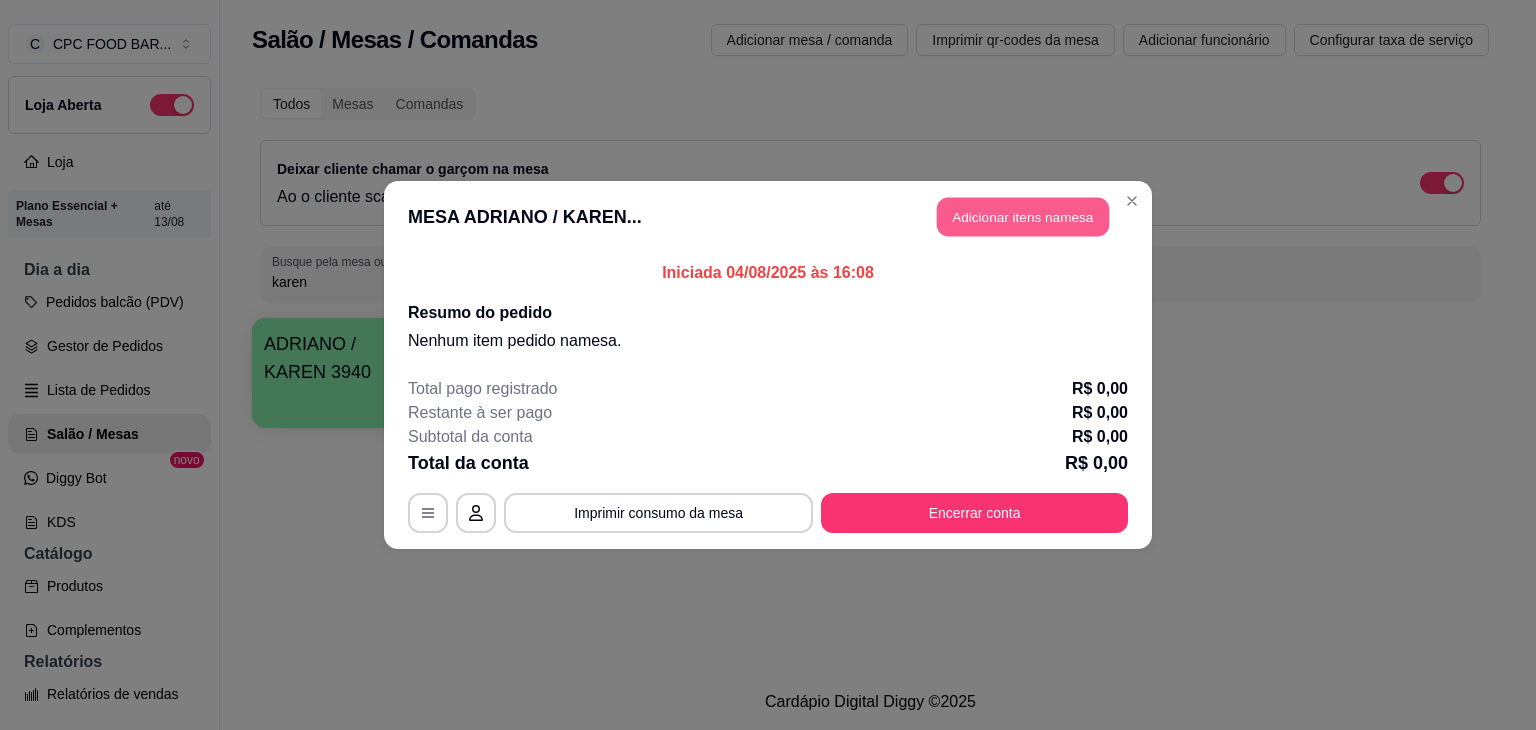 click on "Adicionar itens na  mesa" at bounding box center (1023, 217) 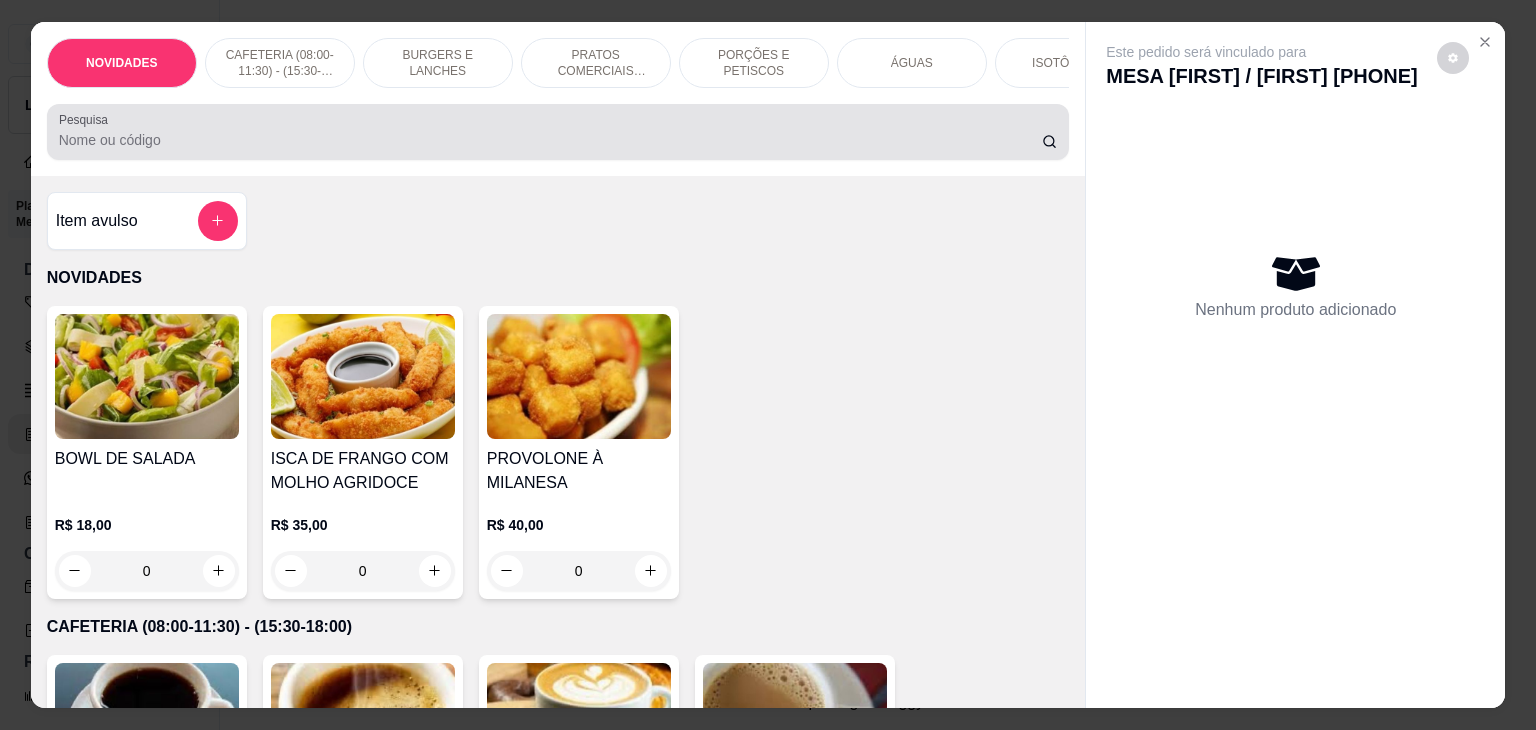 click at bounding box center [558, 132] 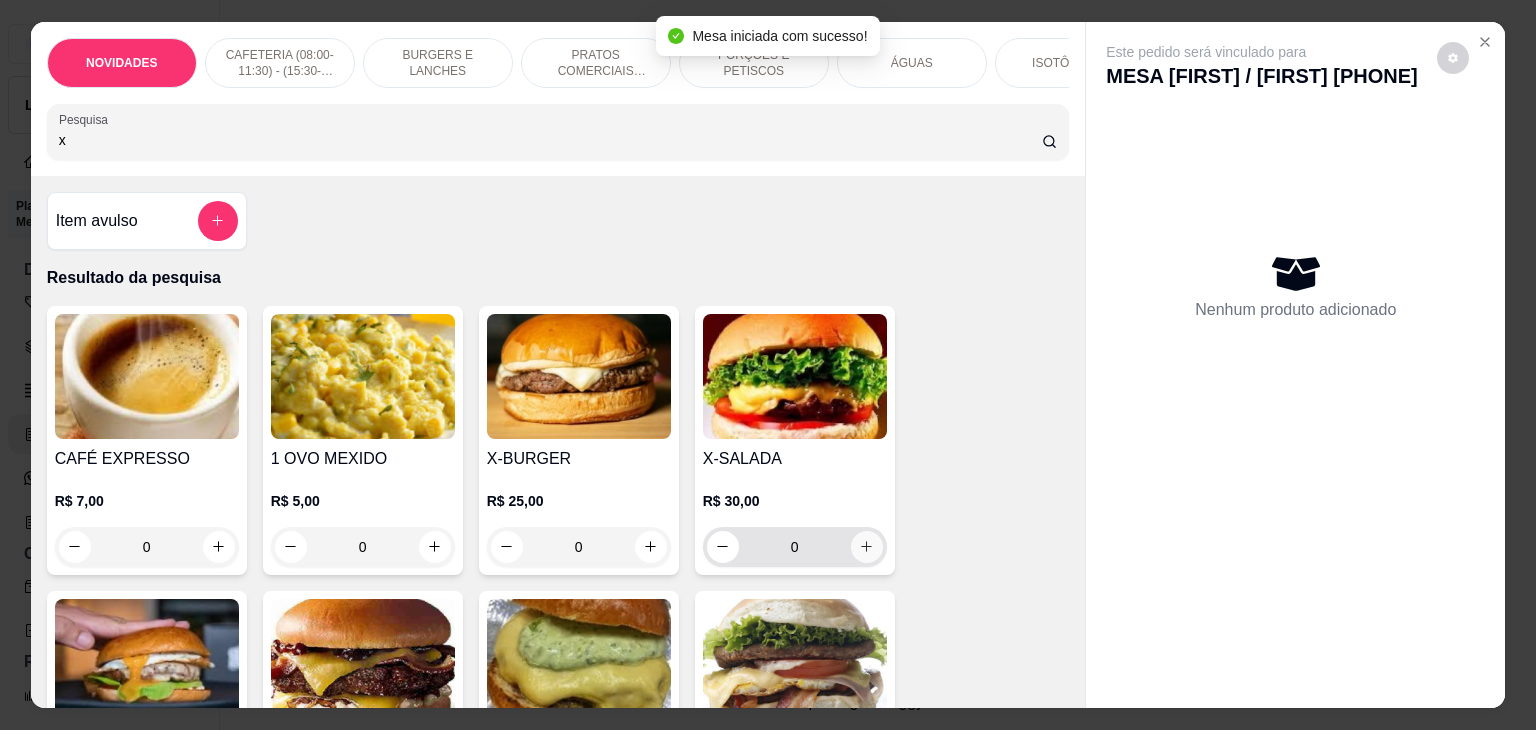 type on "x" 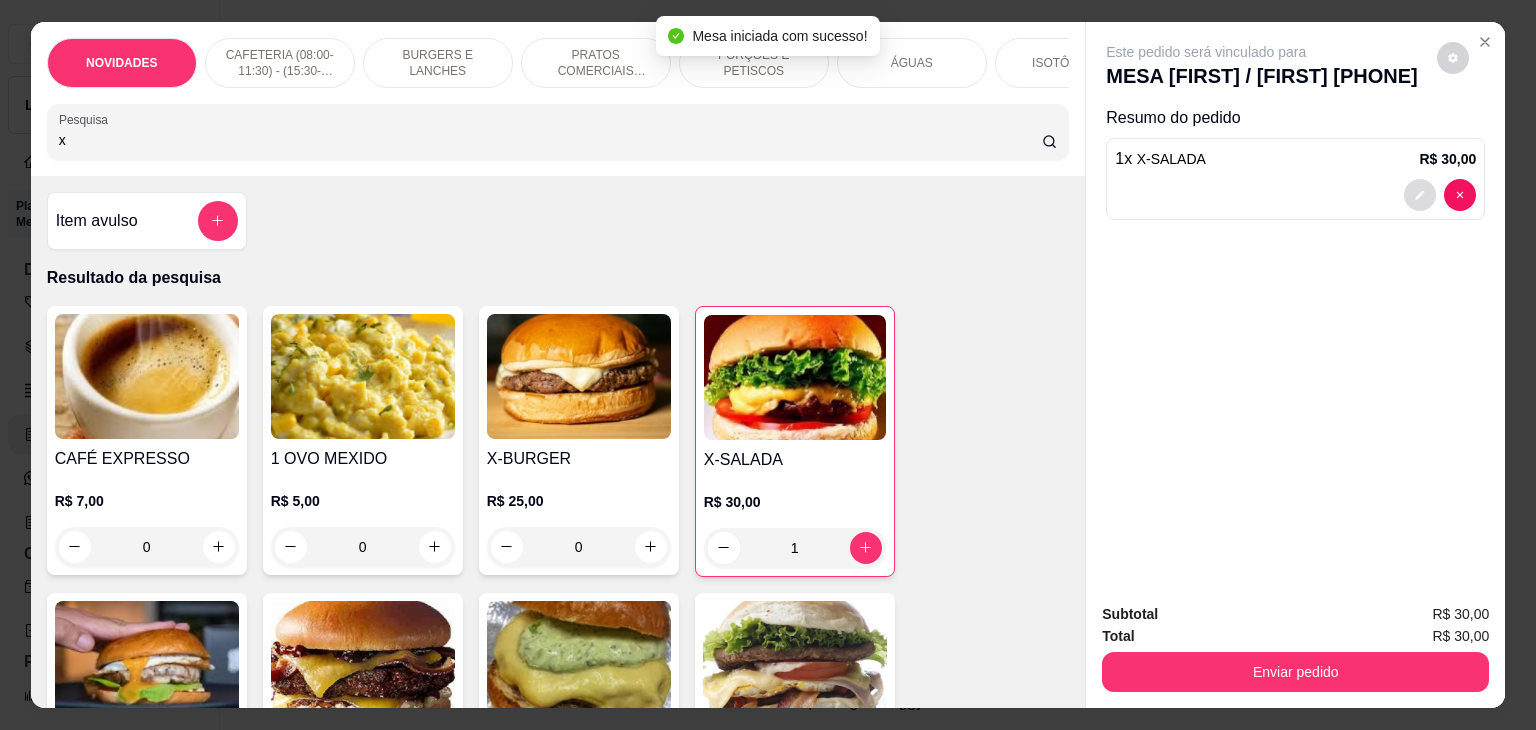 click 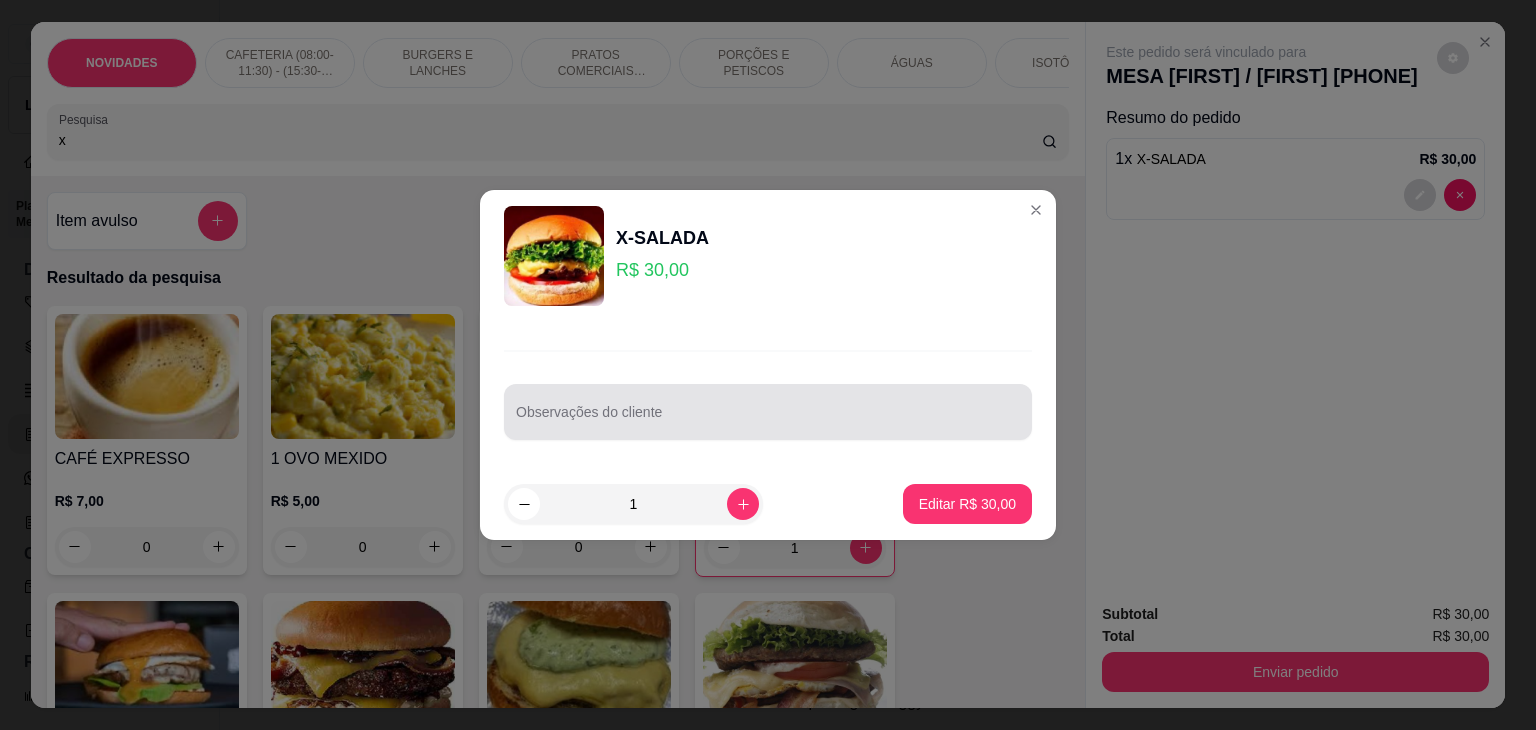 click on "Observações do cliente" at bounding box center [768, 420] 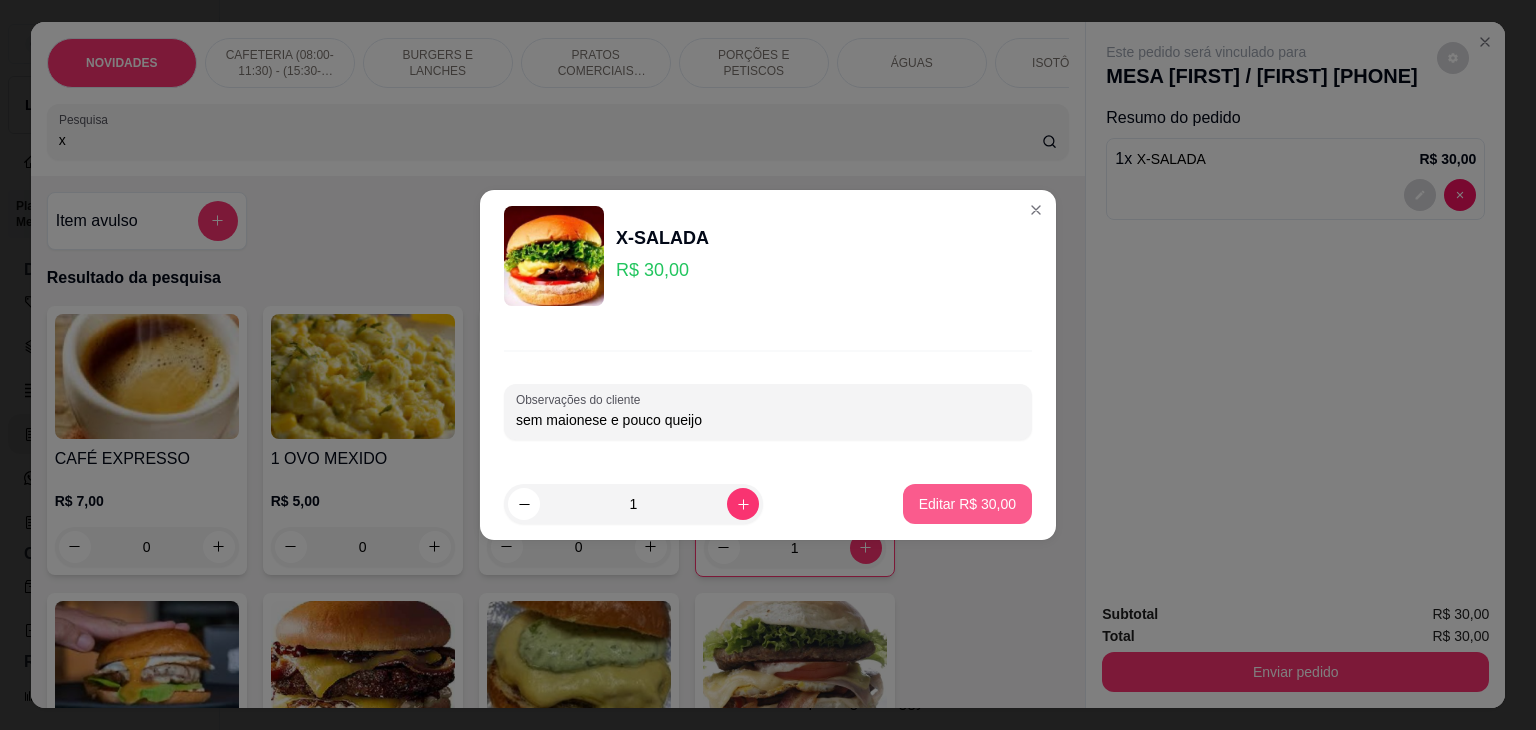 type on "sem maionese e pouco queijo" 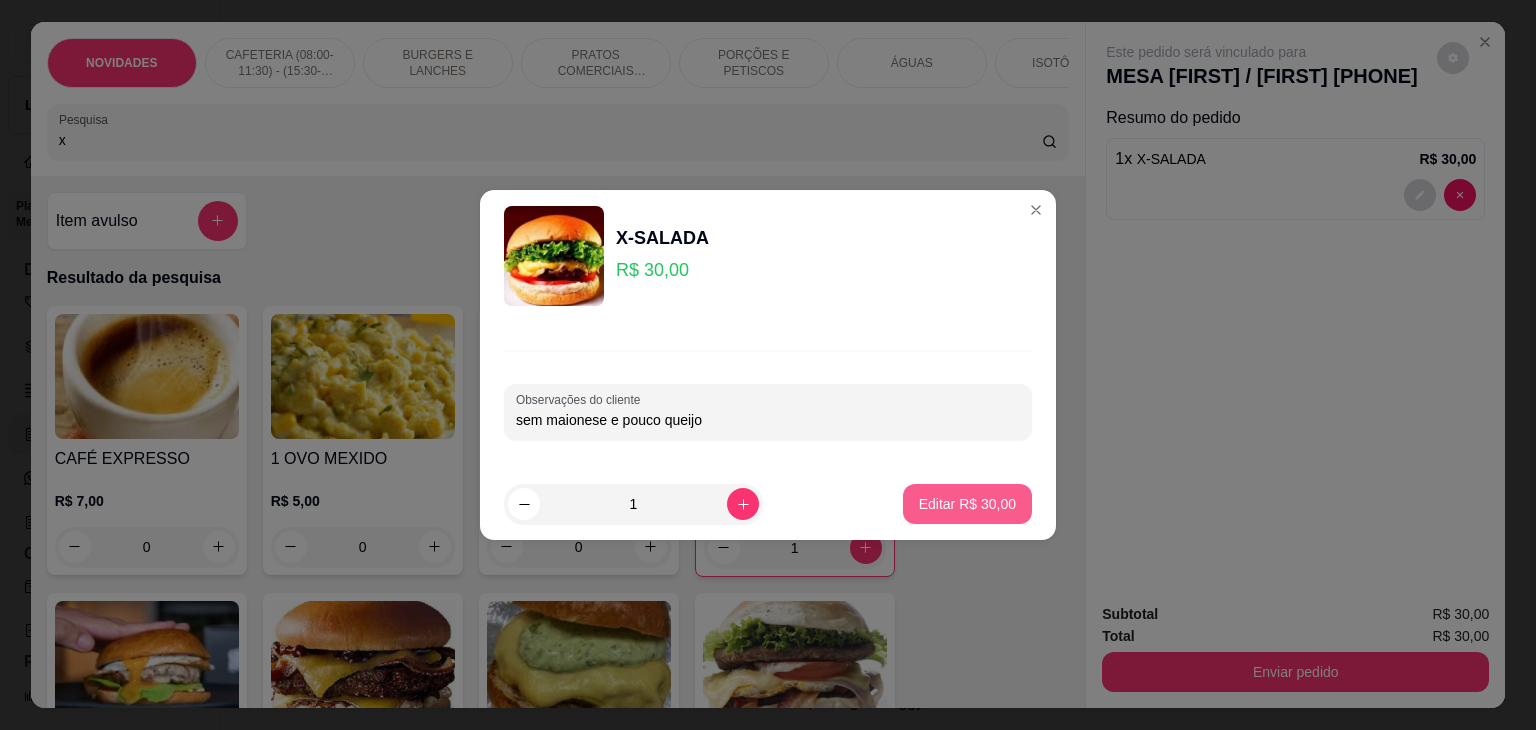 click on "Editar   R$ 30,00" at bounding box center (967, 504) 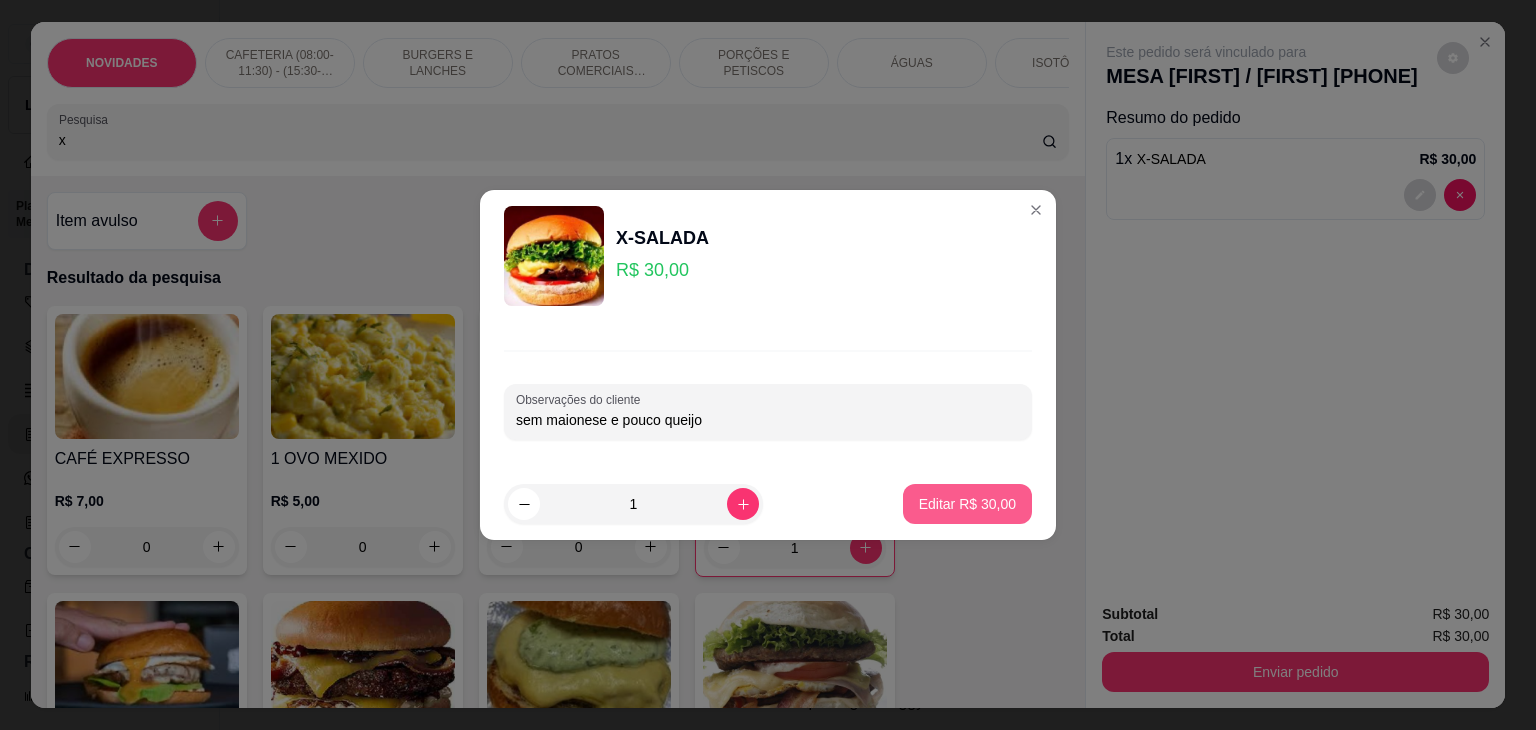 type on "0" 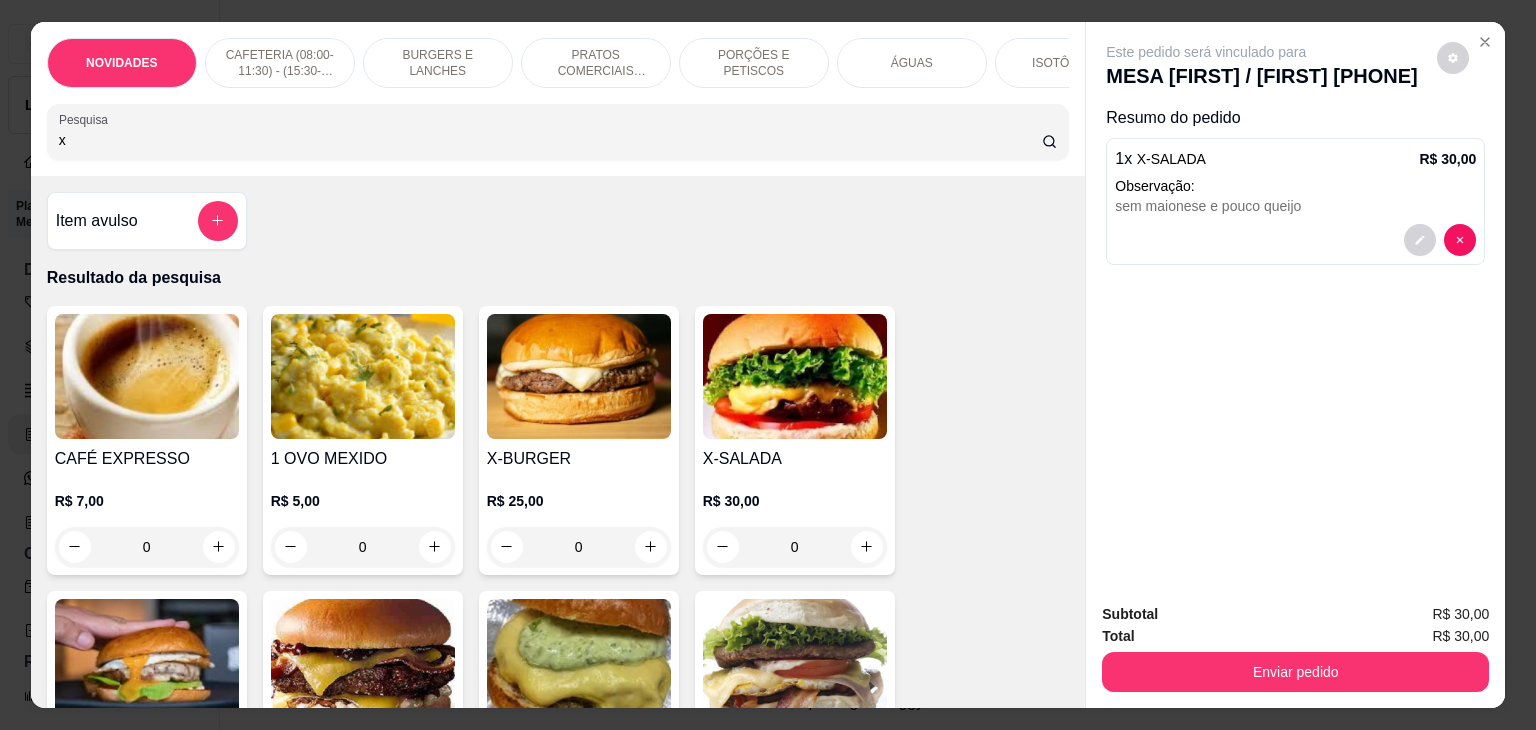 drag, startPoint x: 102, startPoint y: 151, endPoint x: 0, endPoint y: 147, distance: 102.0784 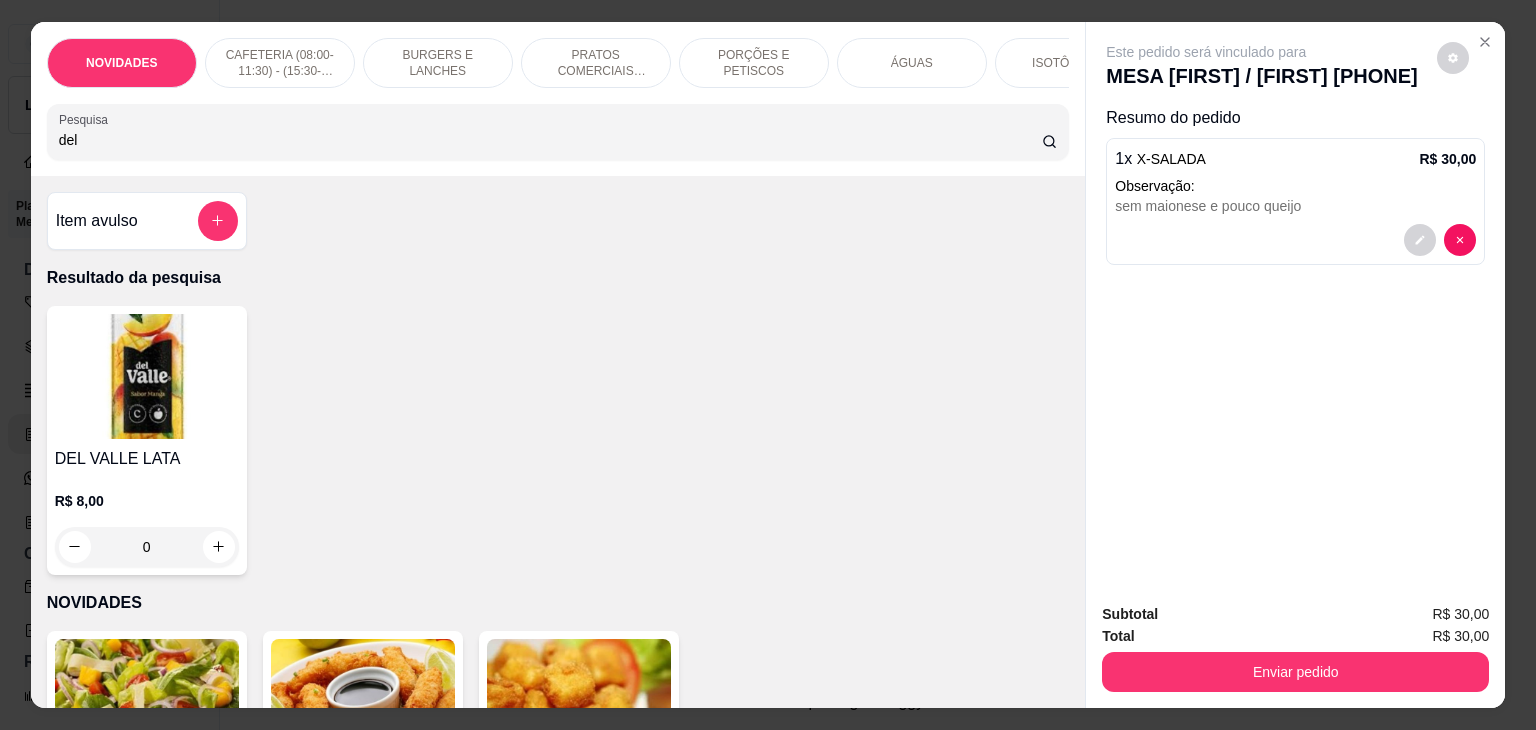 type on "del" 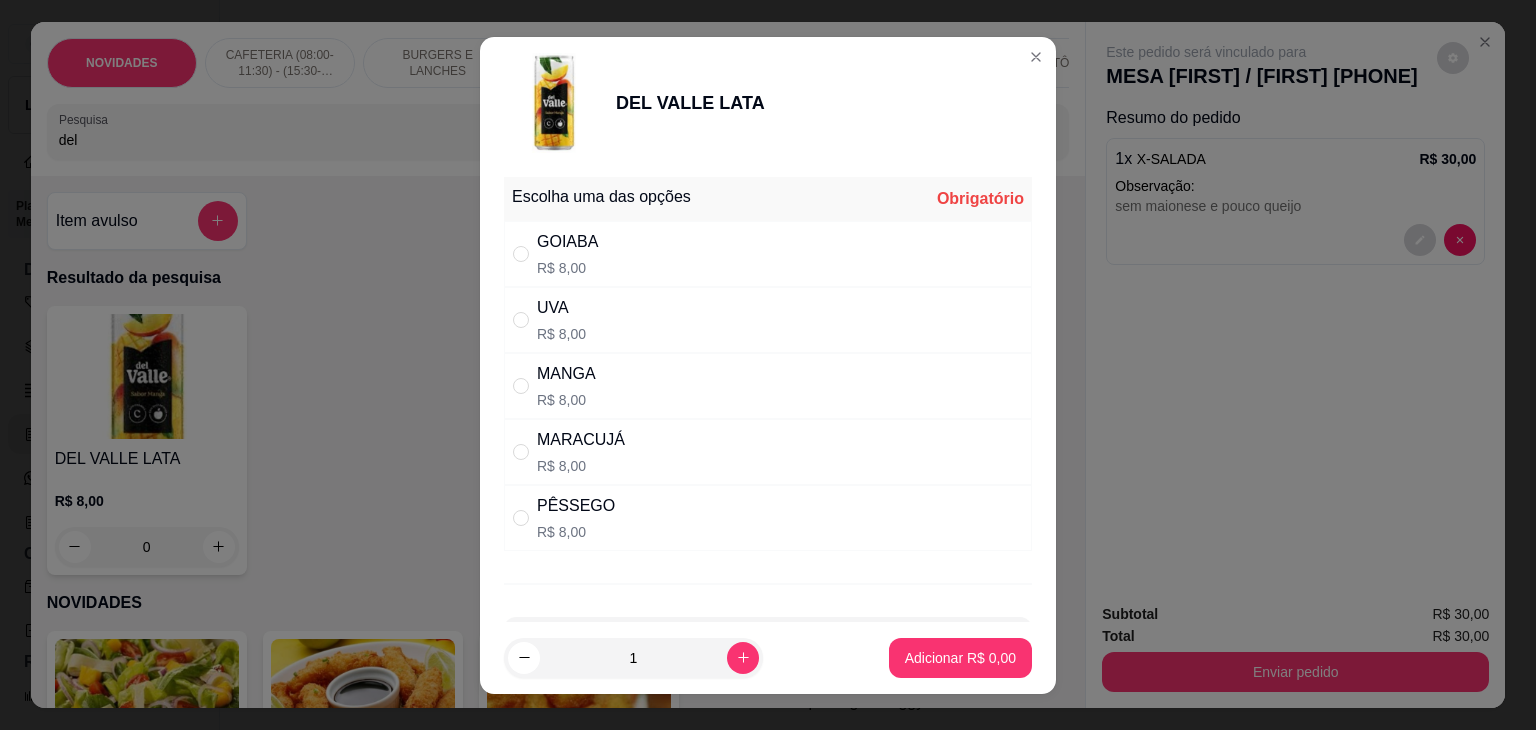 click on "MANGA R$ 8,00" at bounding box center (768, 386) 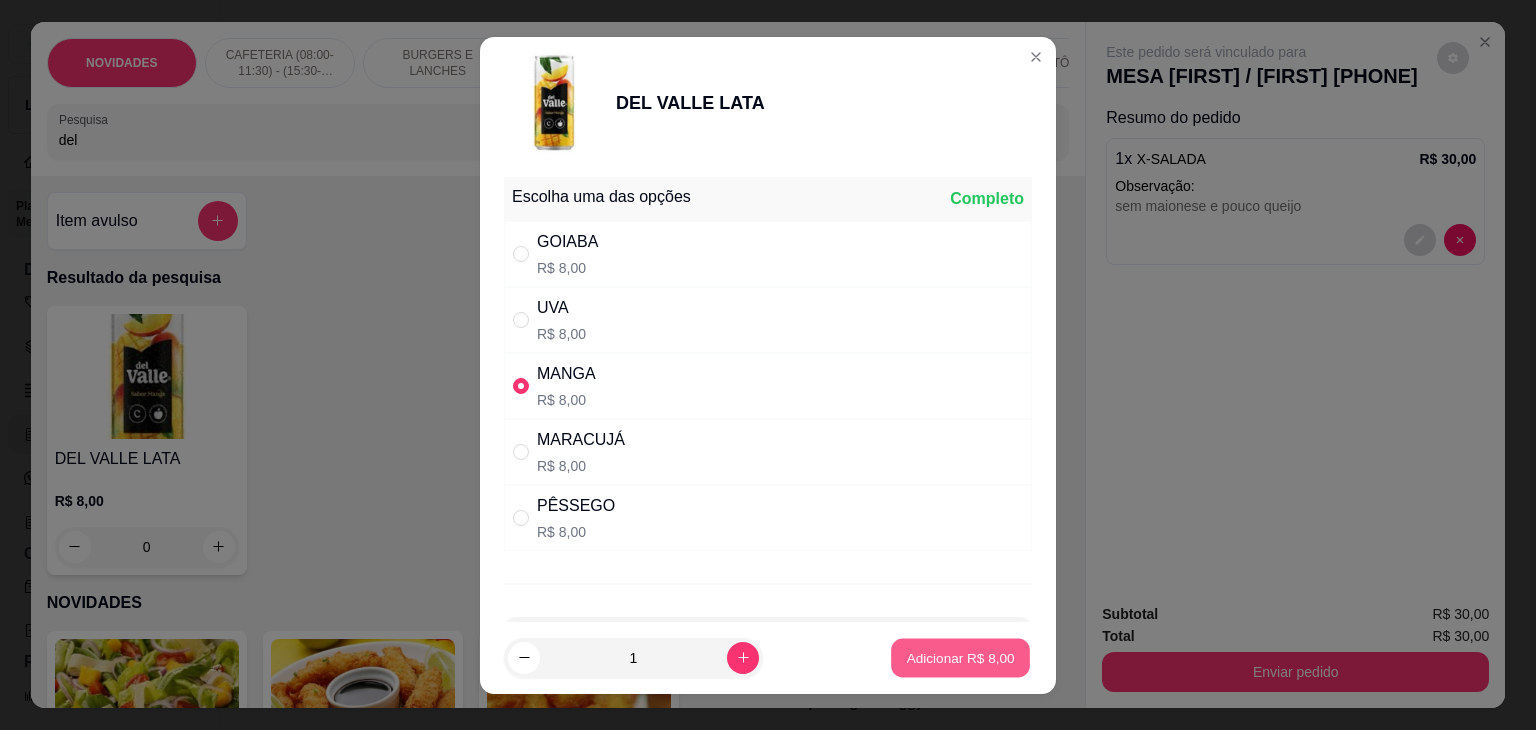click on "Adicionar   R$ 8,00" at bounding box center [960, 657] 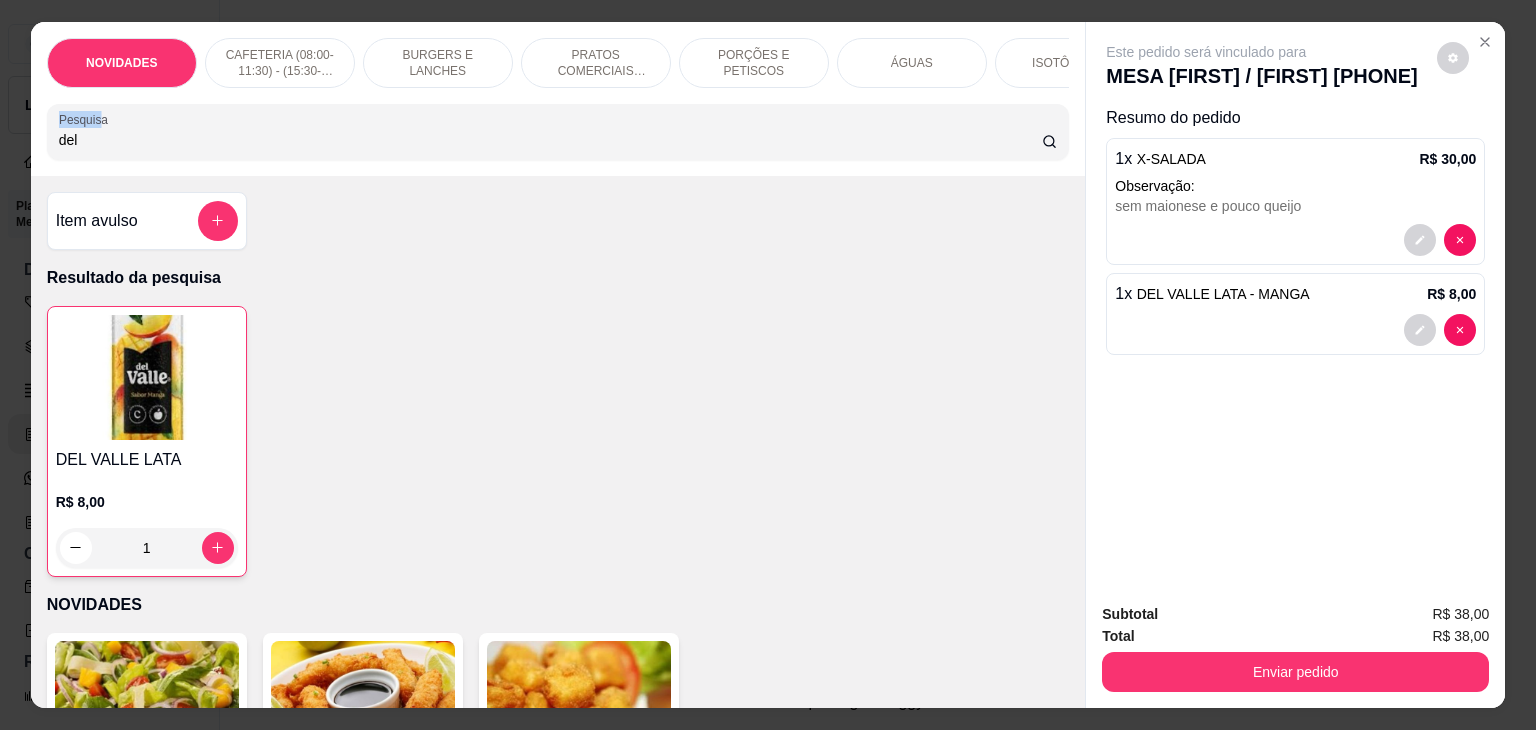 drag, startPoint x: 88, startPoint y: 134, endPoint x: 0, endPoint y: 135, distance: 88.005684 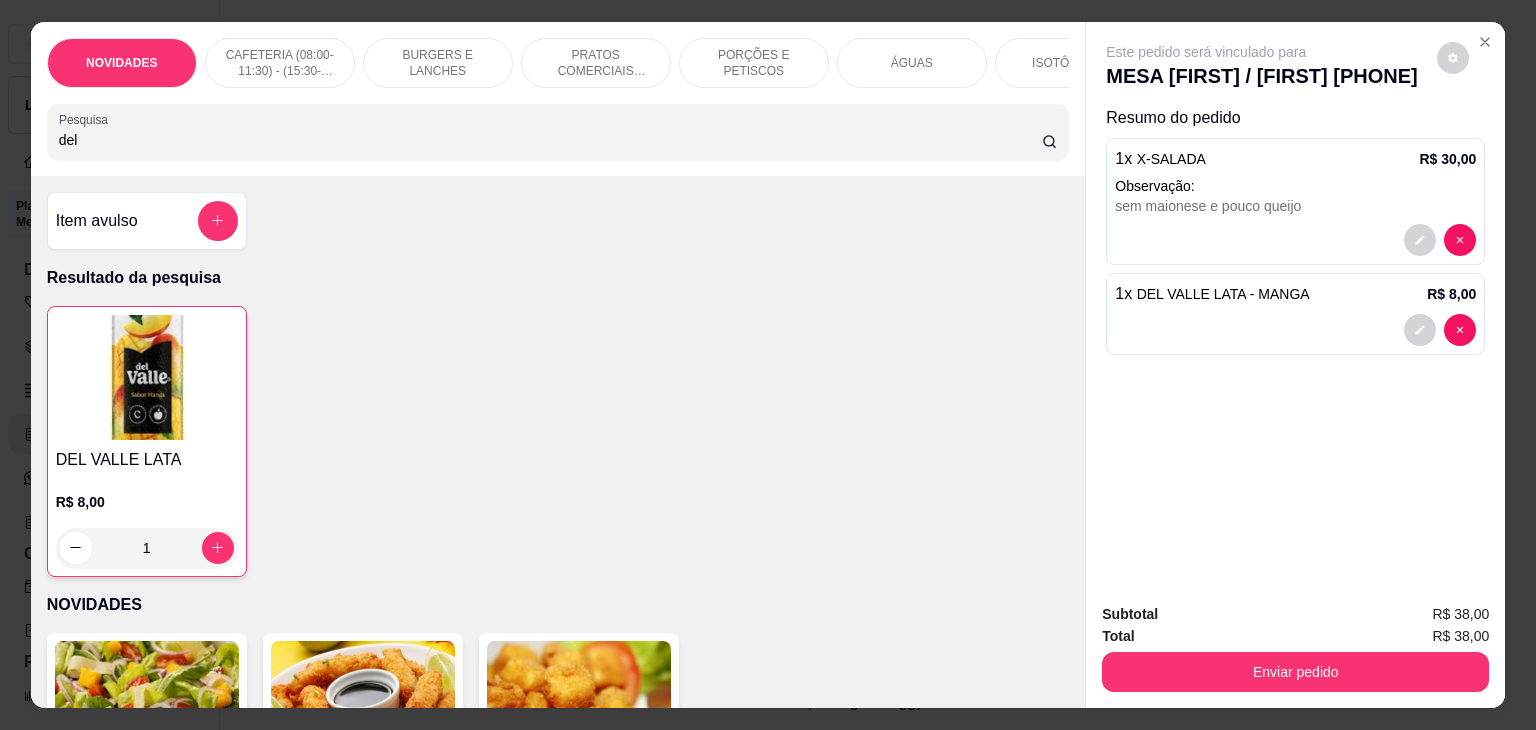 drag, startPoint x: 97, startPoint y: 145, endPoint x: 0, endPoint y: 145, distance: 97 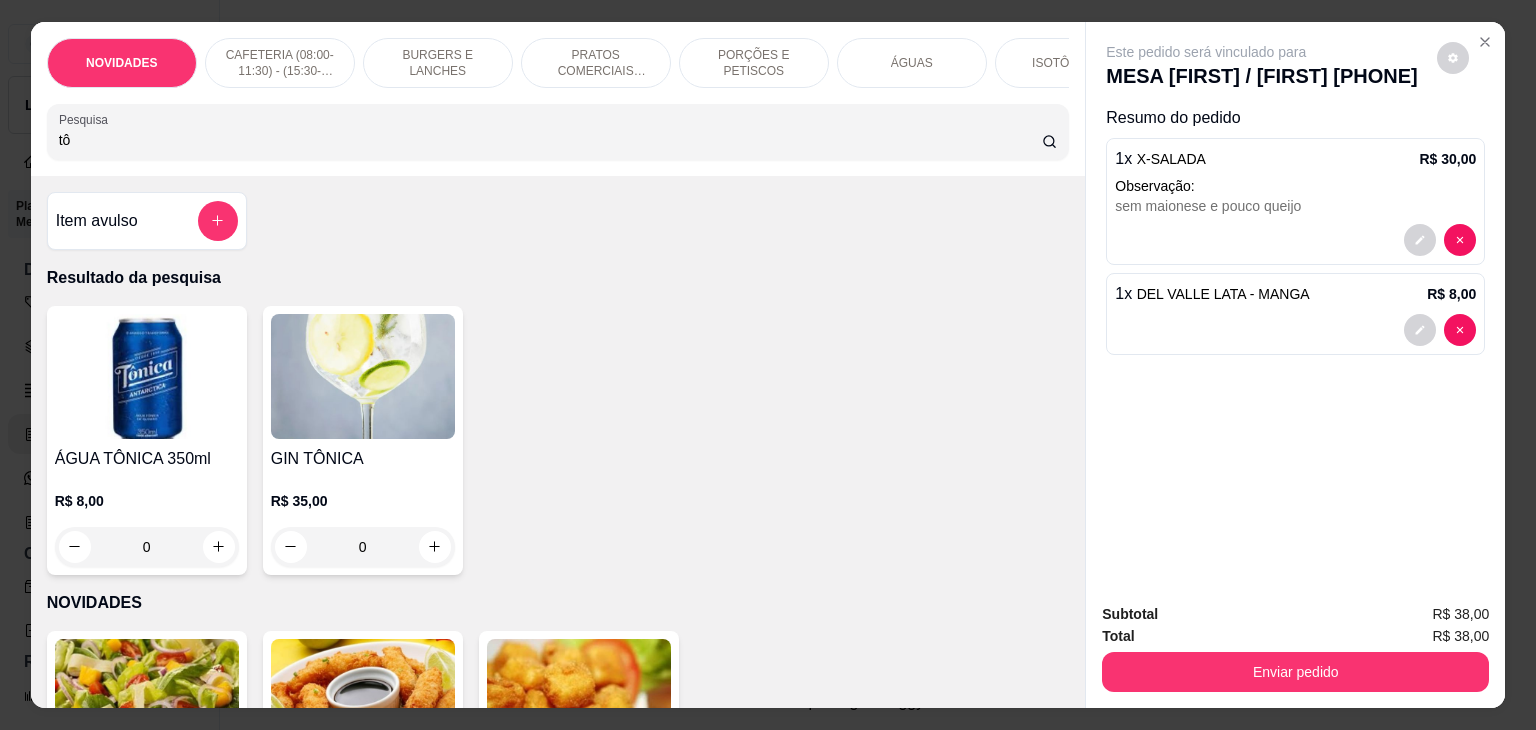 type on "tô" 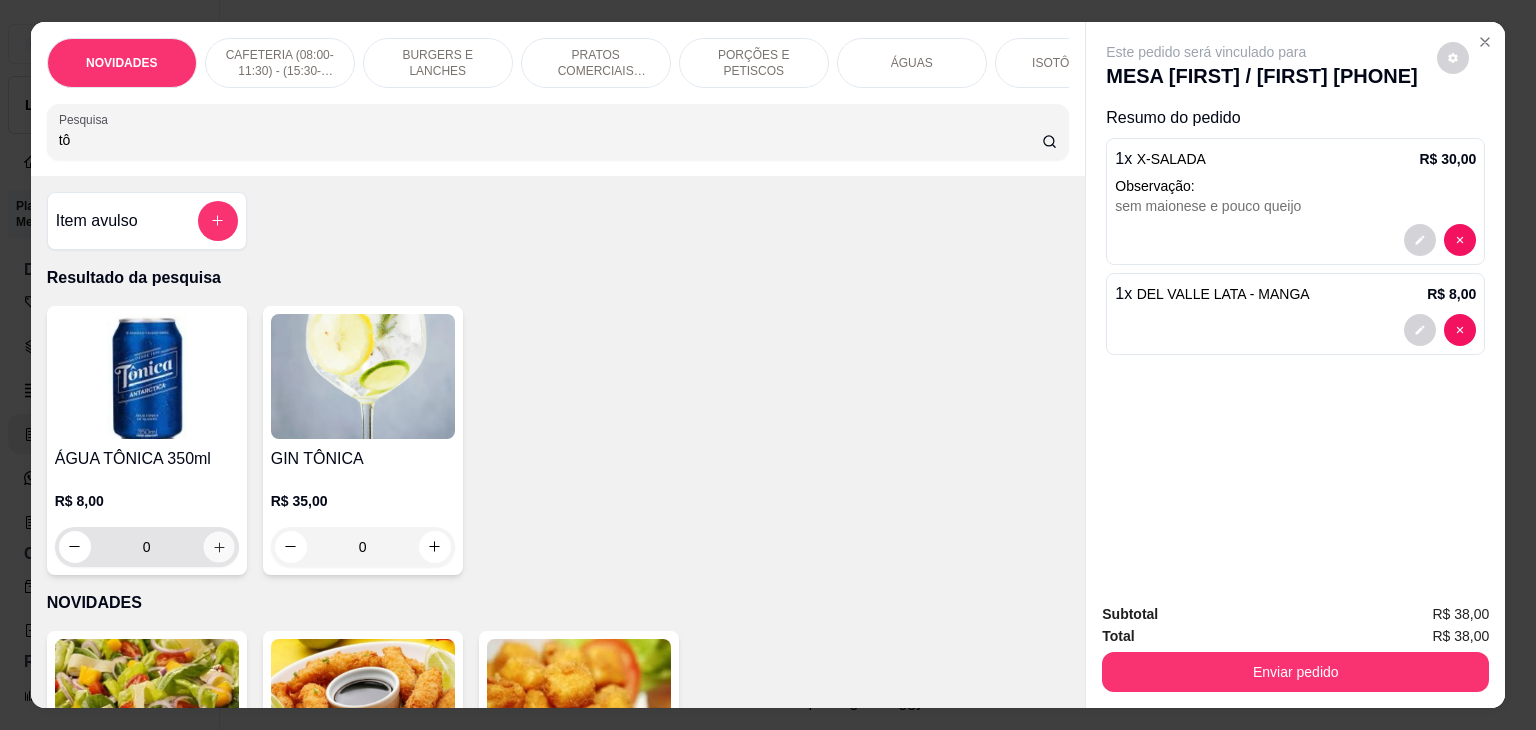 click 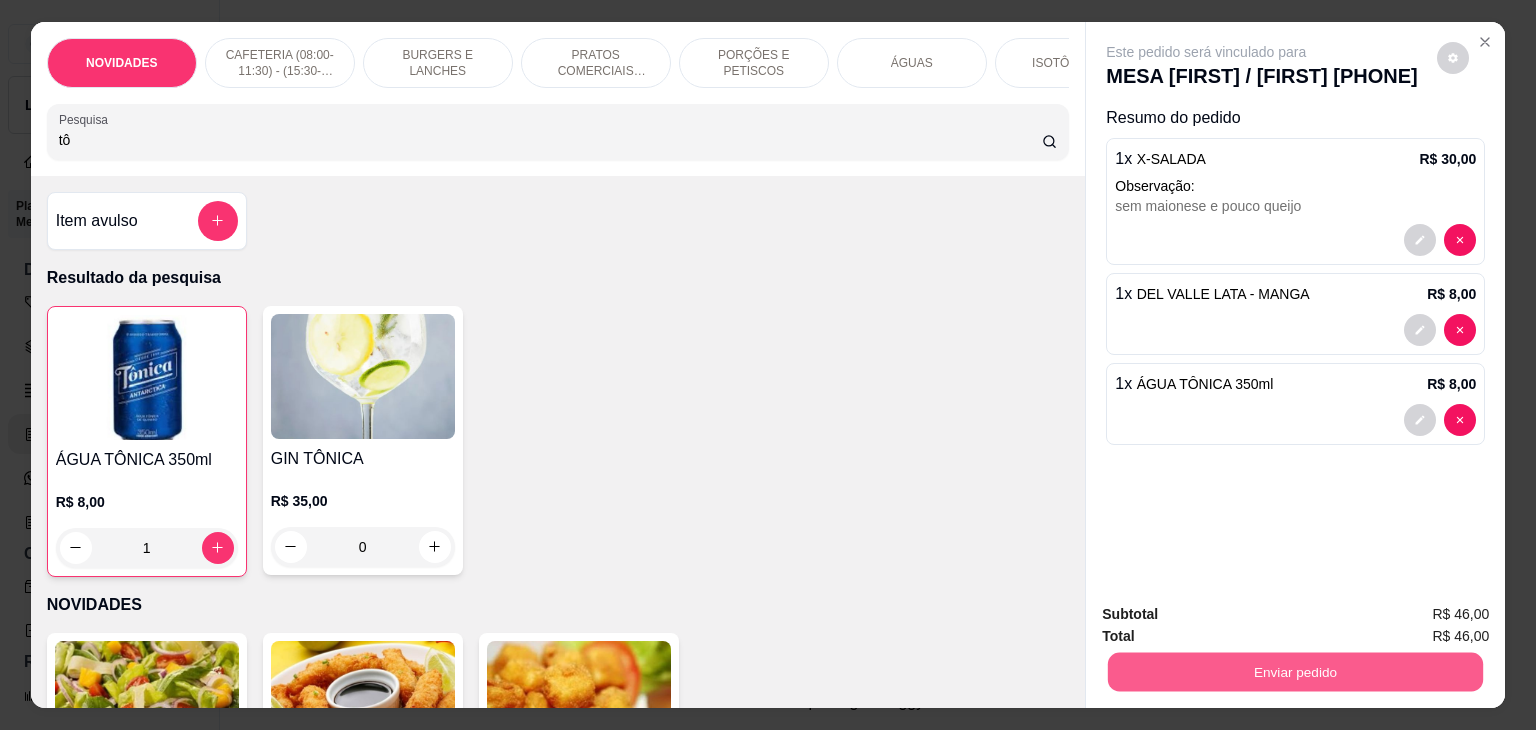 click on "Enviar pedido" at bounding box center [1295, 672] 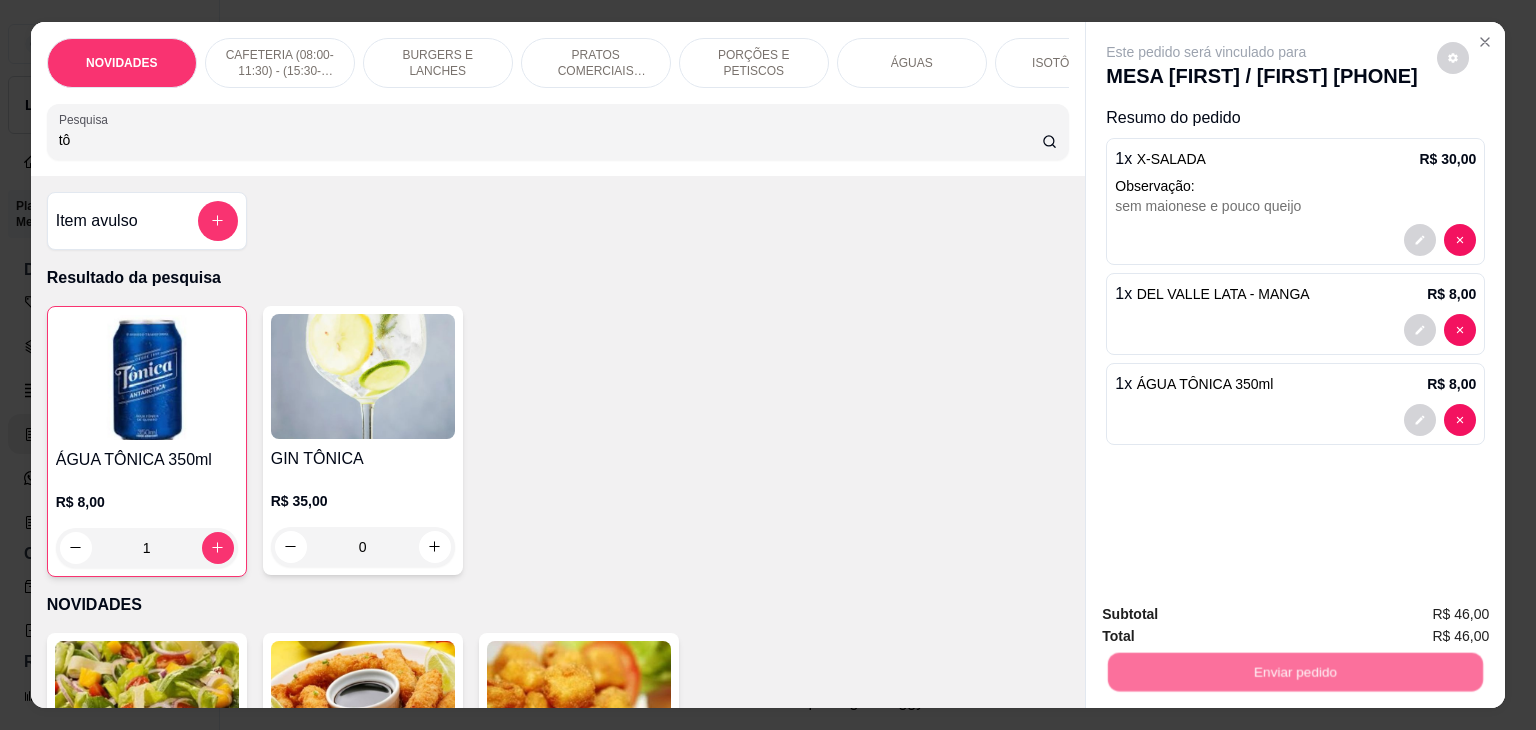 click on "Não registrar e enviar pedido" at bounding box center [1229, 615] 